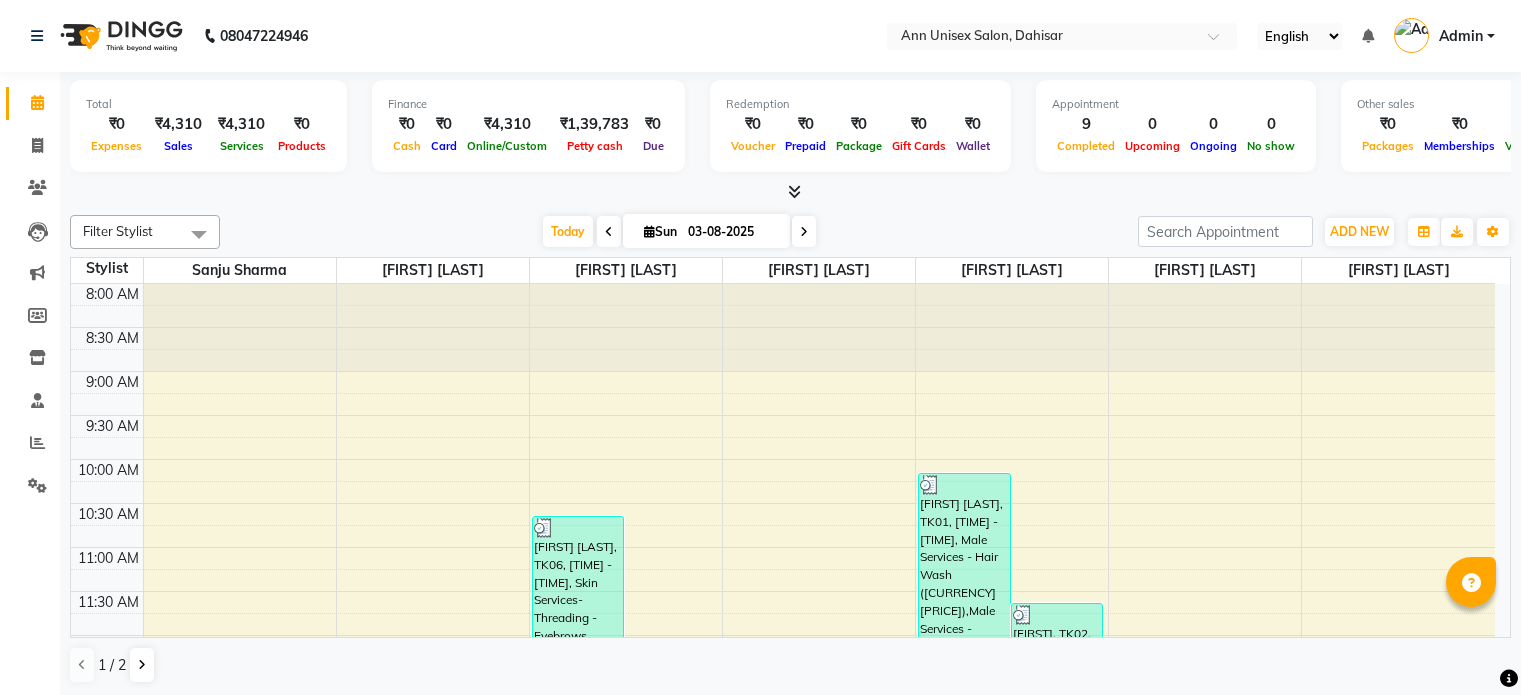 scroll, scrollTop: 0, scrollLeft: 0, axis: both 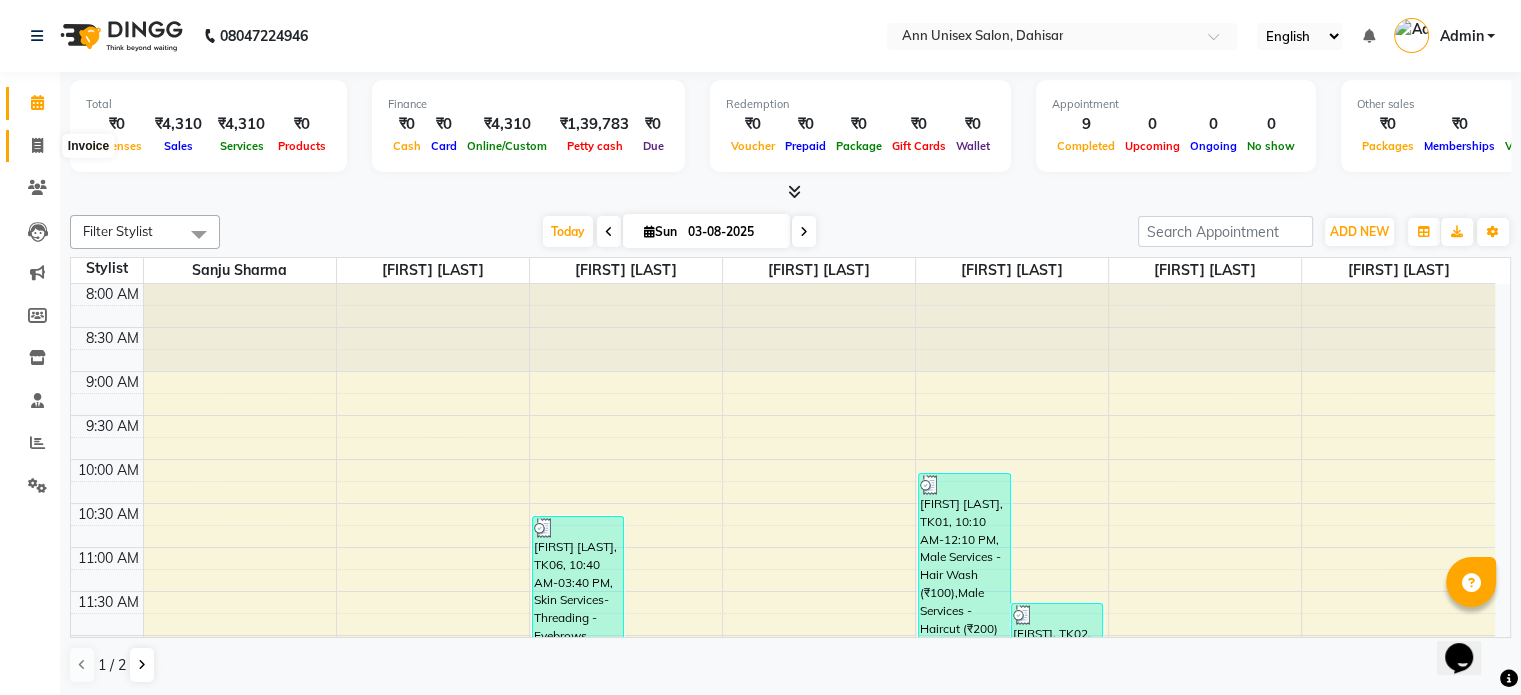 click 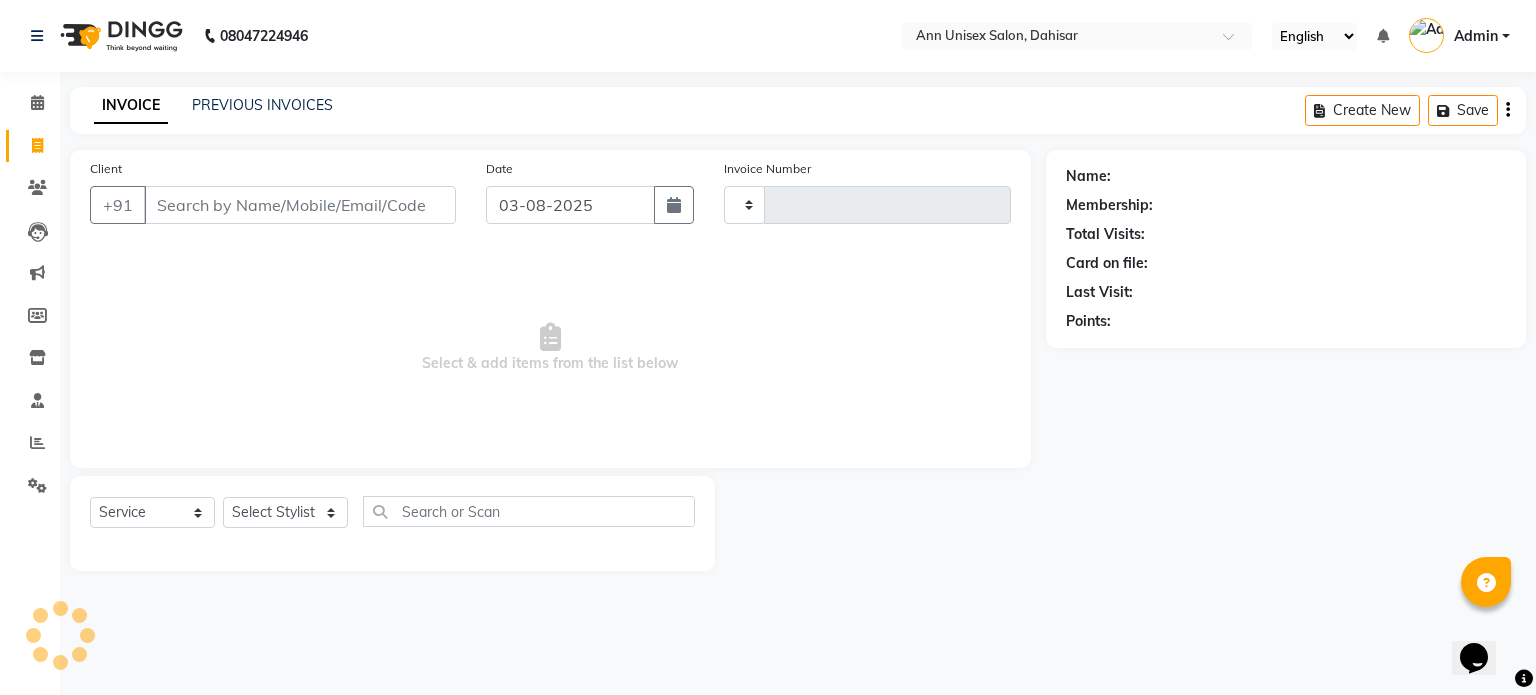type on "1030" 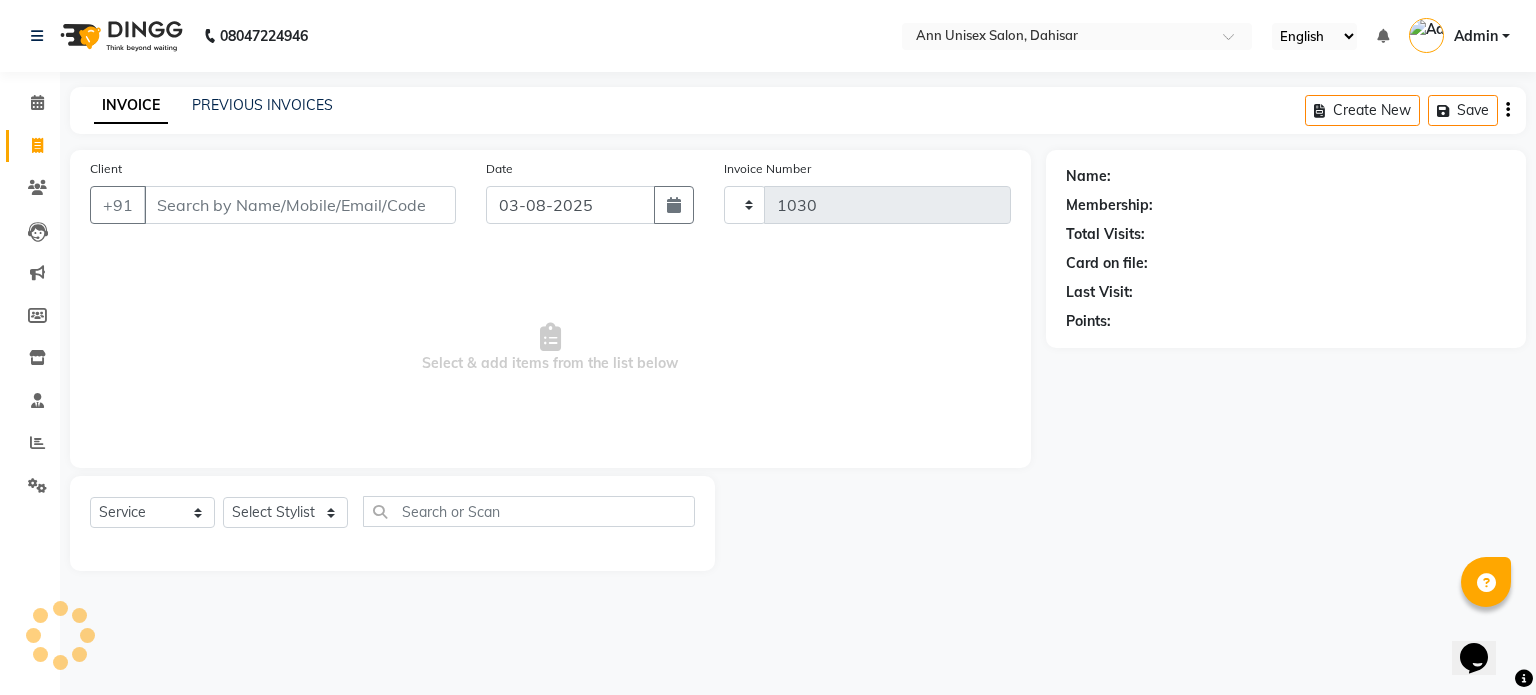 select on "7372" 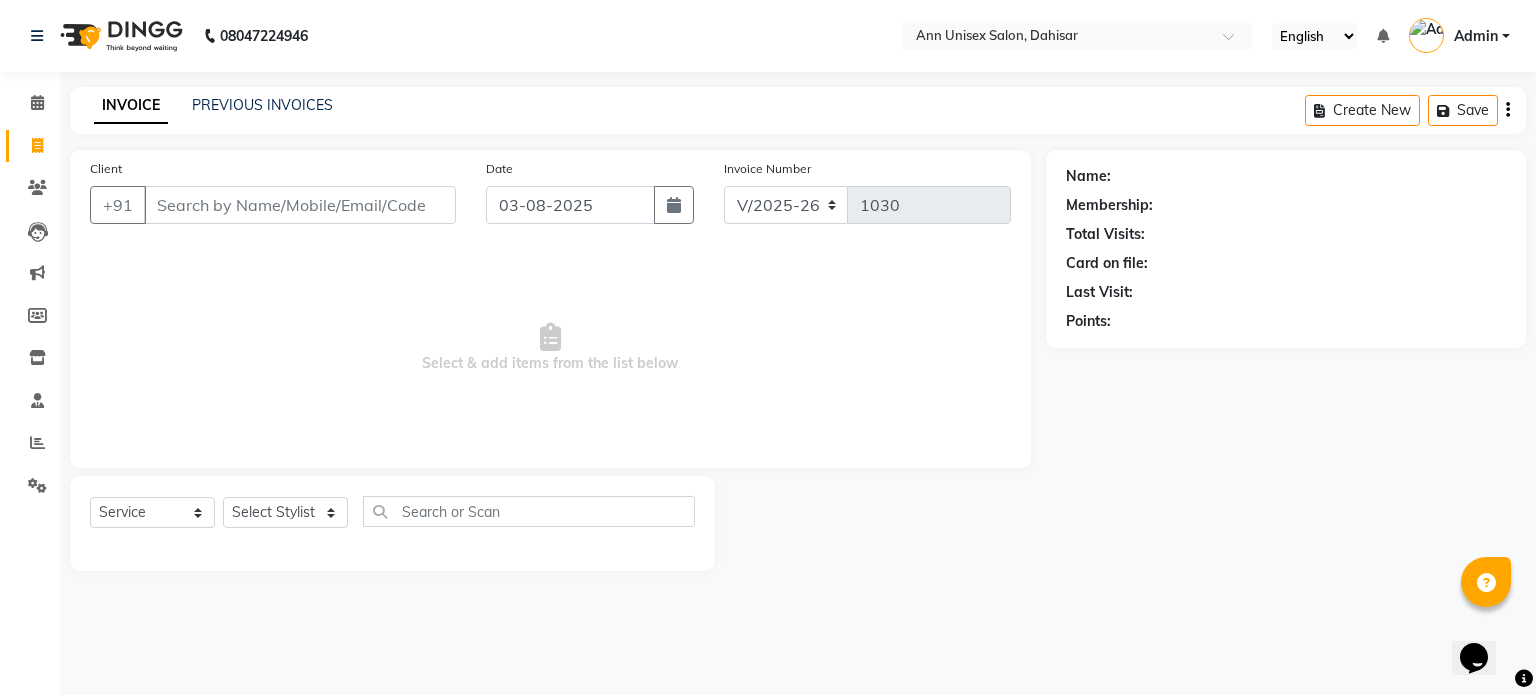 click on "Client" at bounding box center (300, 205) 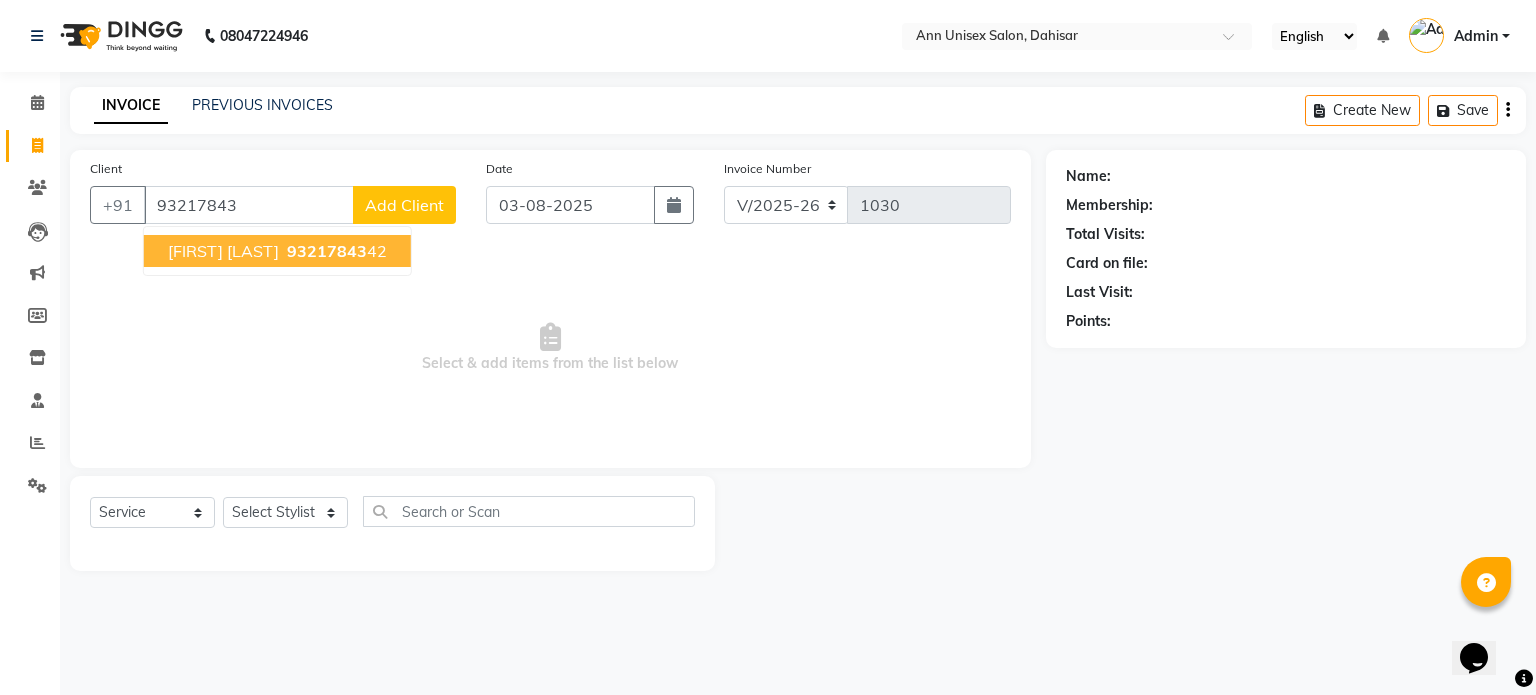 click on "[FIRST] [LAST]" at bounding box center [223, 251] 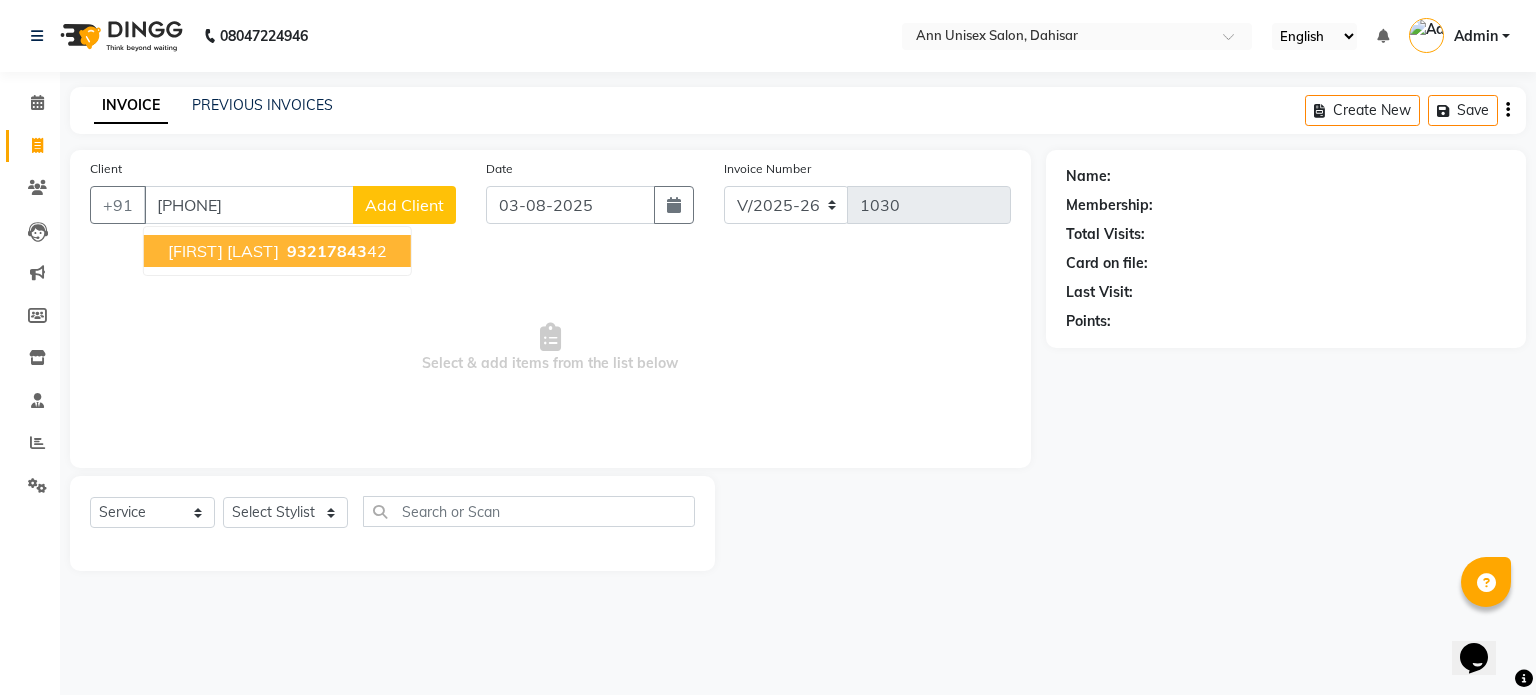 type on "[PHONE]" 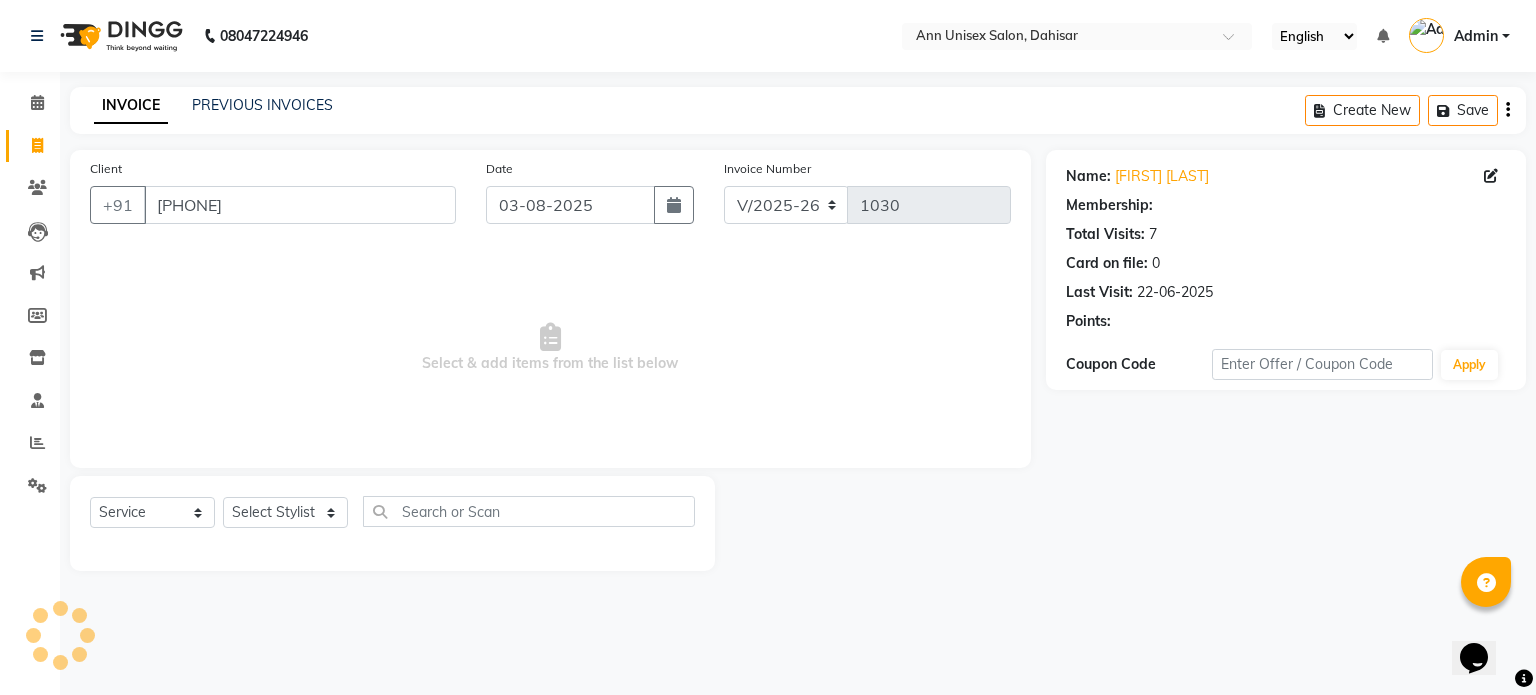 select on "1: Object" 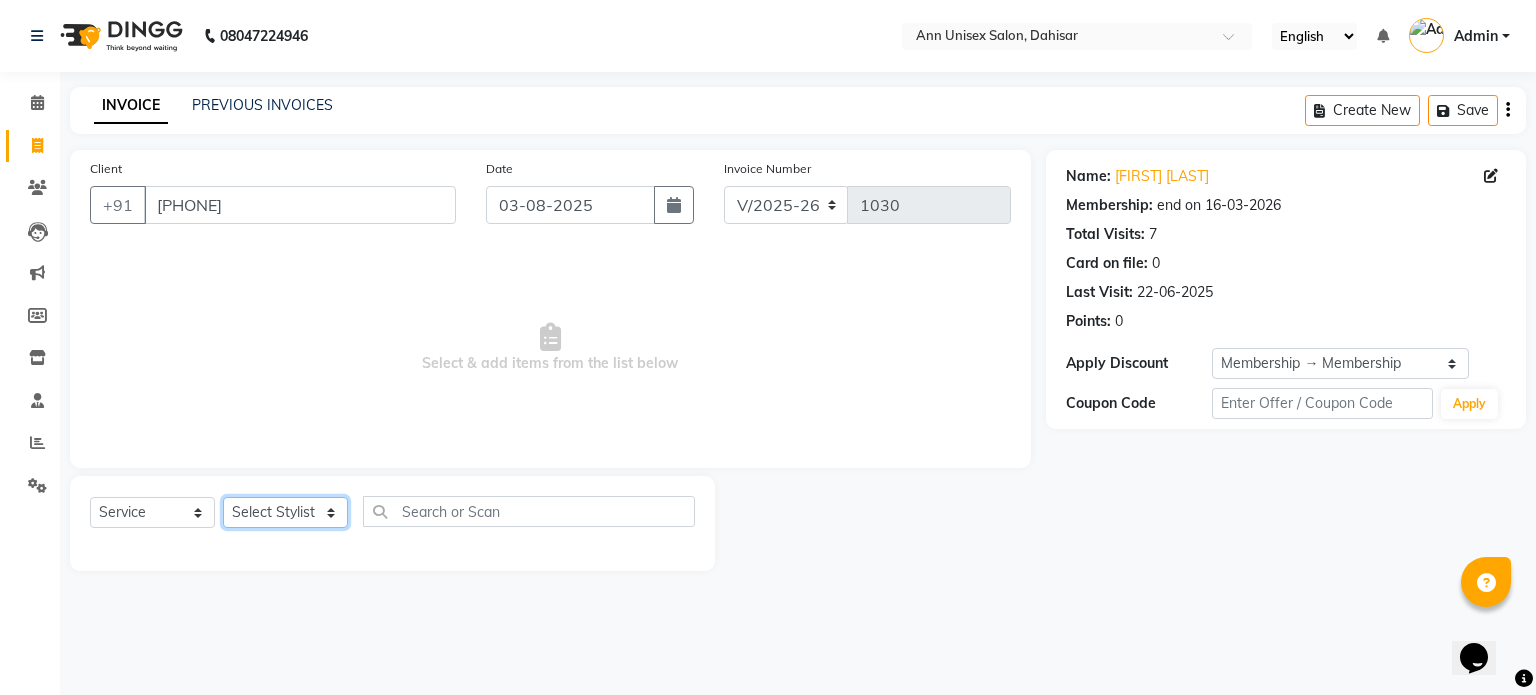 click on "Select Stylist Ankita Bagave Kasim salmani Manisha Doshi Pooja Jha RAHUL AHANKARE Rahul Thakur Sanju Sharma SHARUKH" 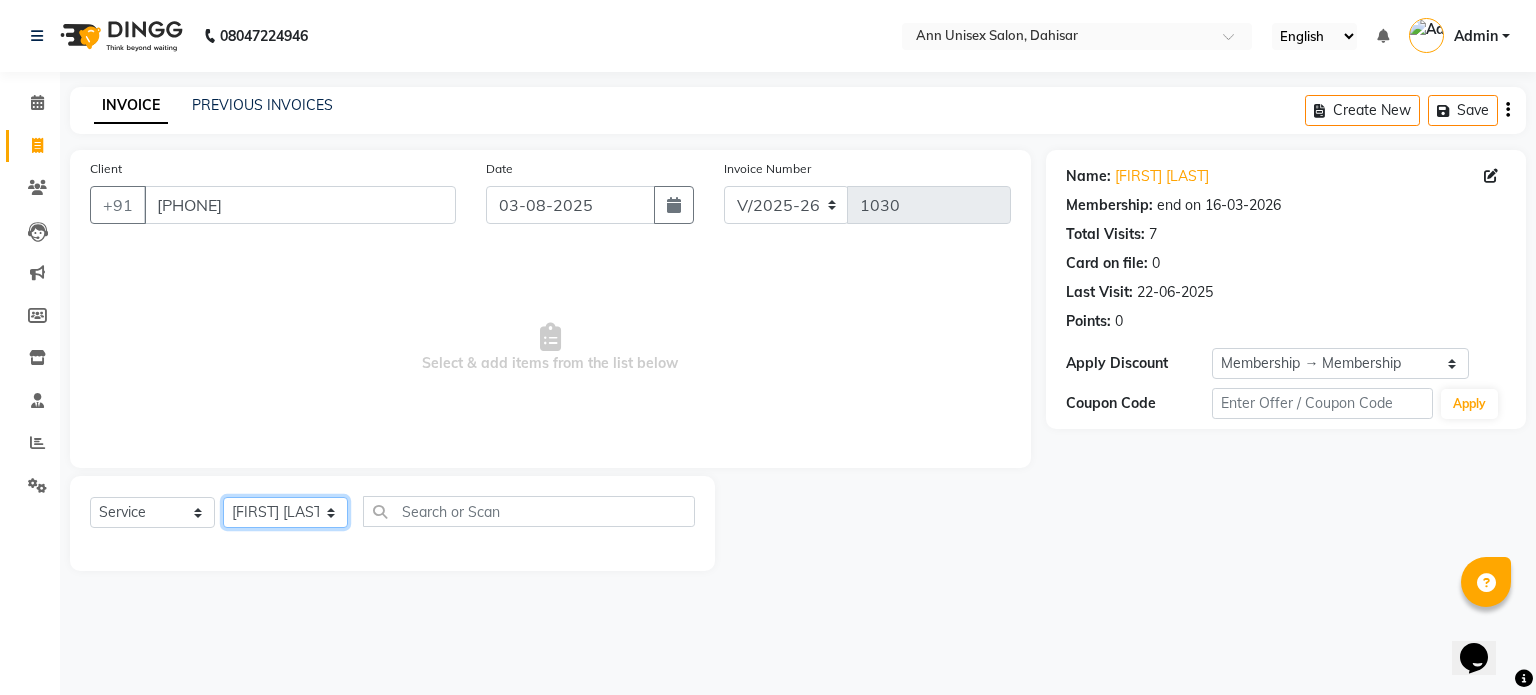 click on "Select Stylist Ankita Bagave Kasim salmani Manisha Doshi Pooja Jha RAHUL AHANKARE Rahul Thakur Sanju Sharma SHARUKH" 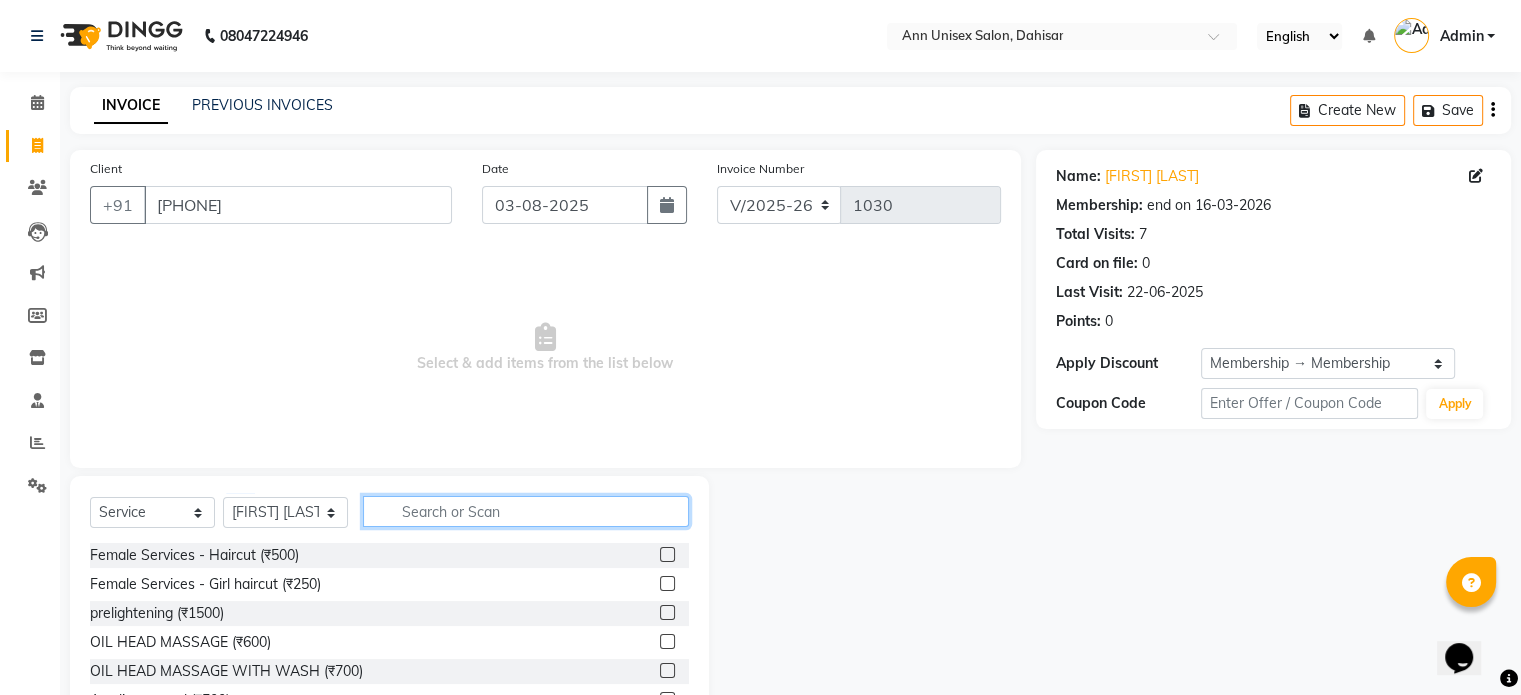 click 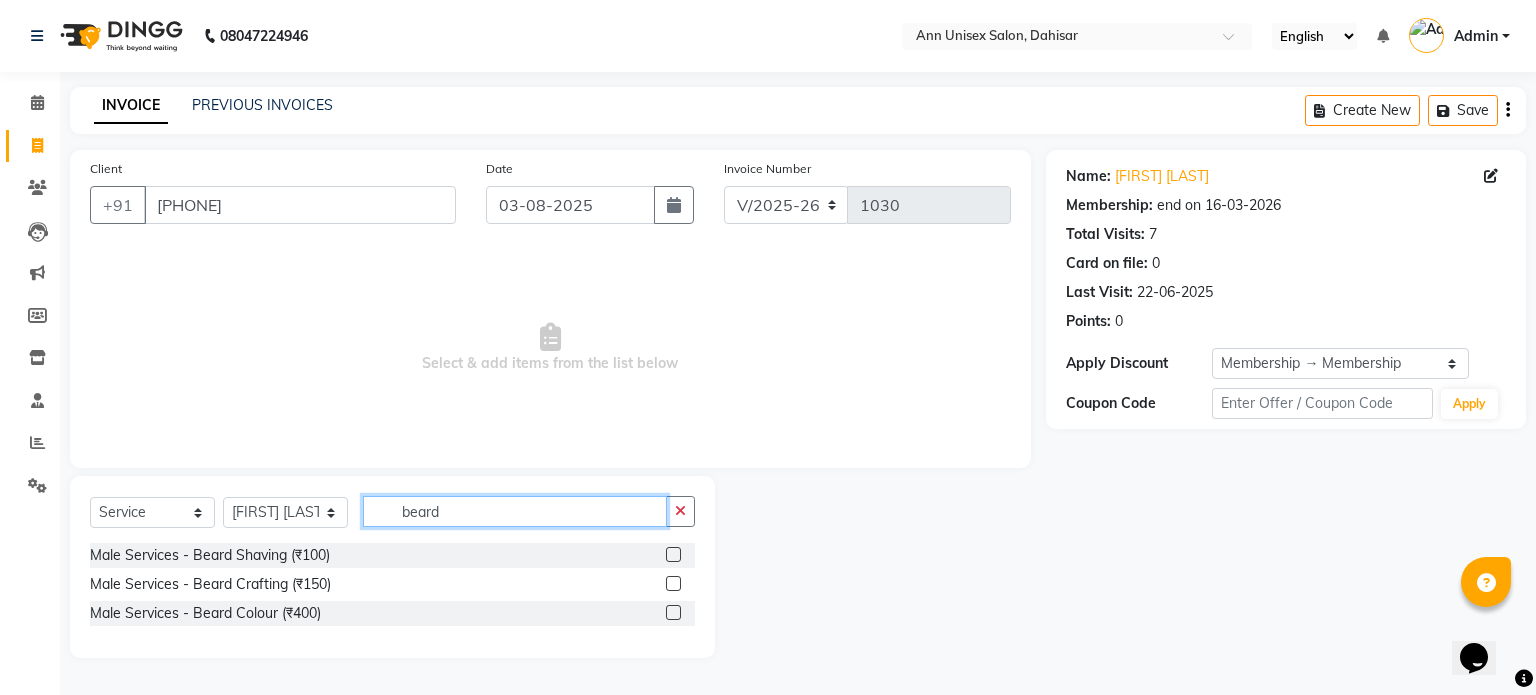 type on "beard" 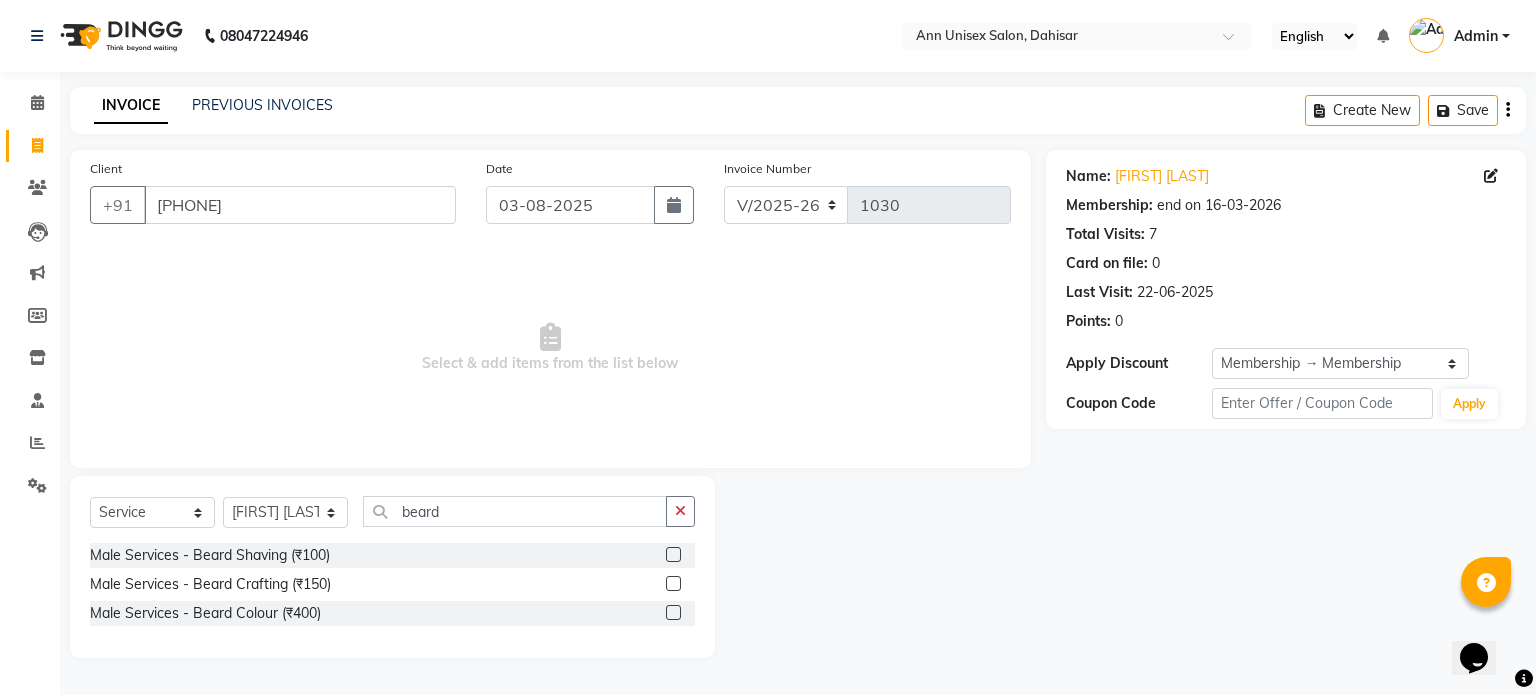 click on "Male Services - Beard Shaving (₹100)" 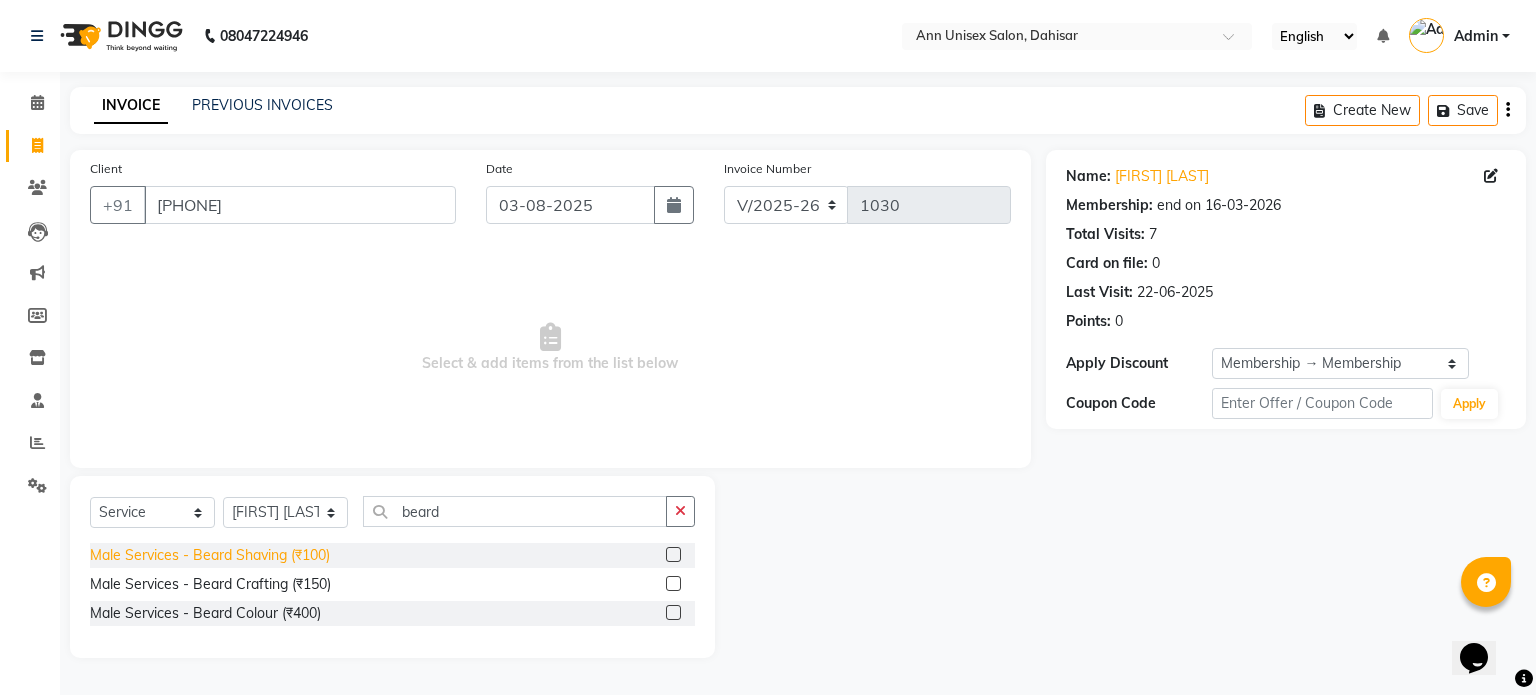 click on "Male Services - Beard Shaving (₹100)" 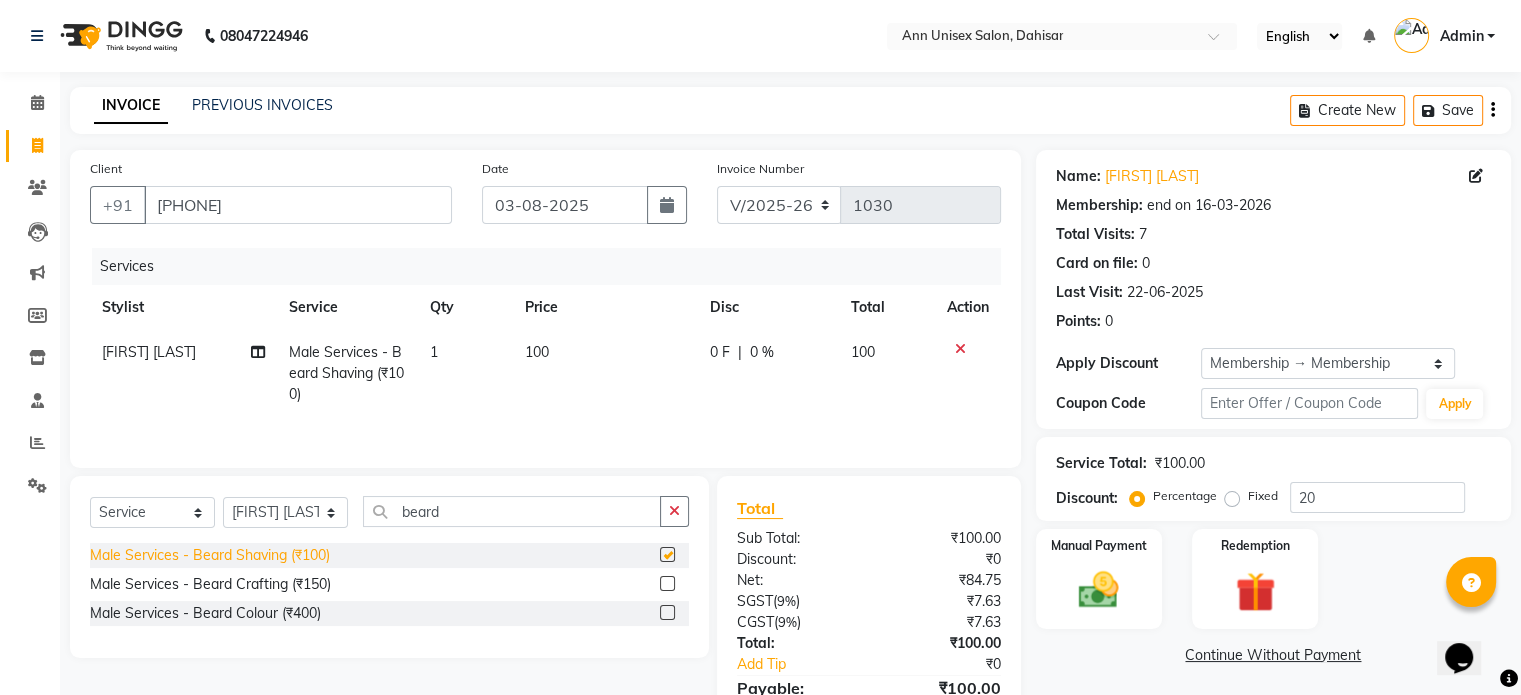 checkbox on "false" 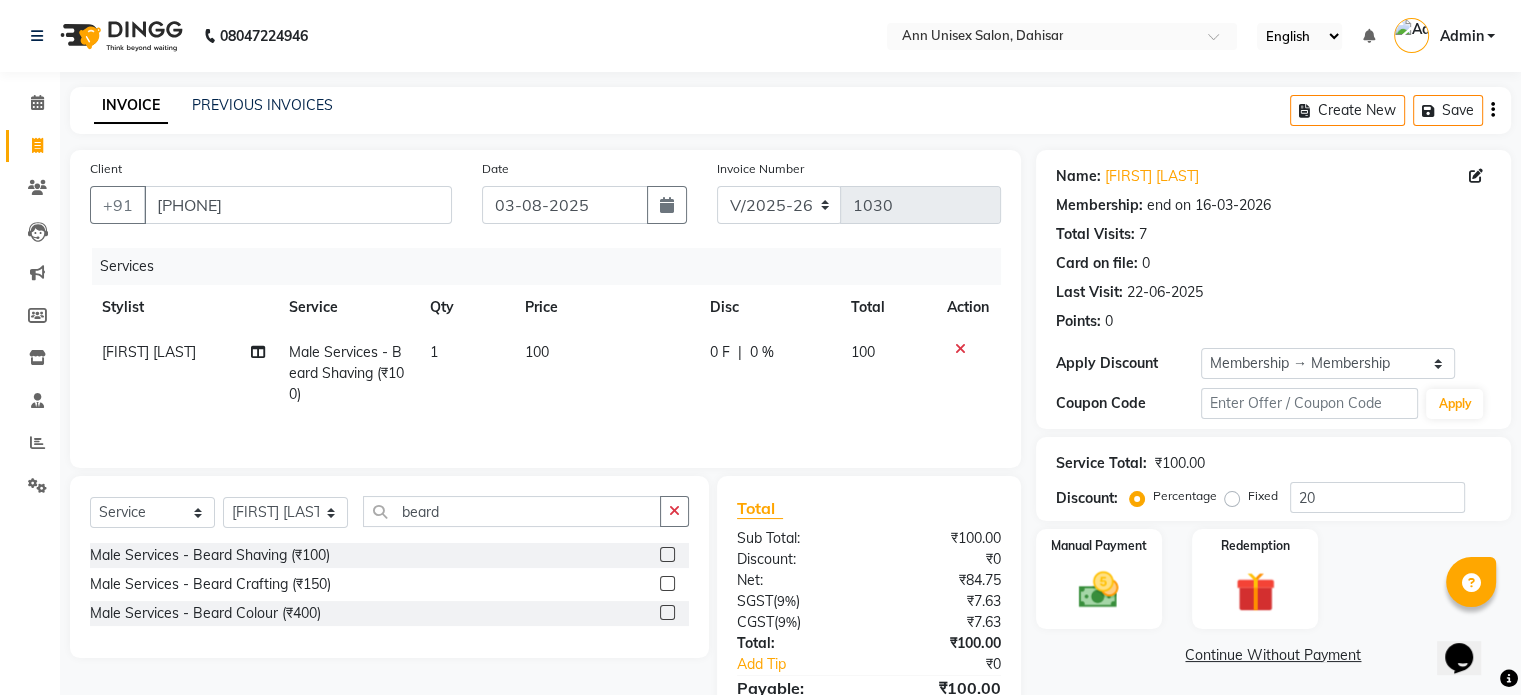 scroll, scrollTop: 105, scrollLeft: 0, axis: vertical 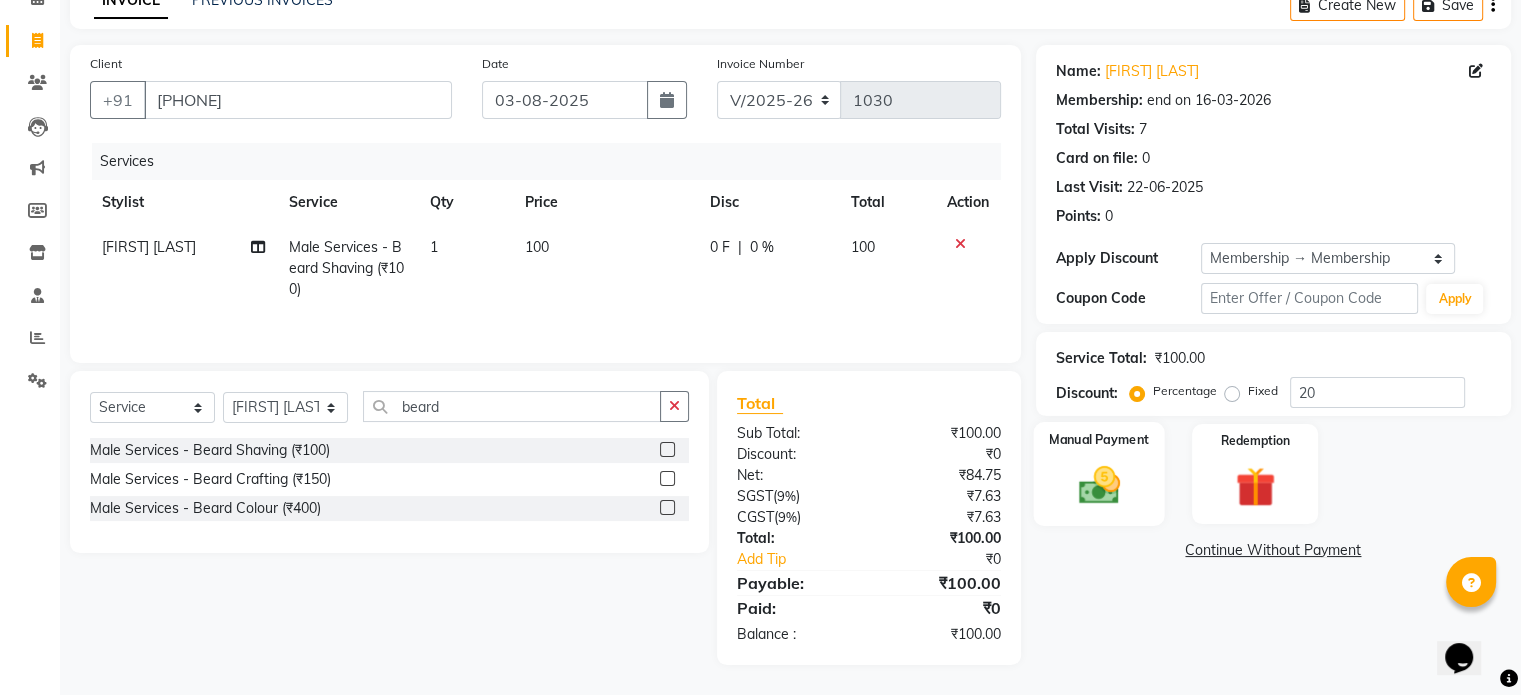 click on "Manual Payment" 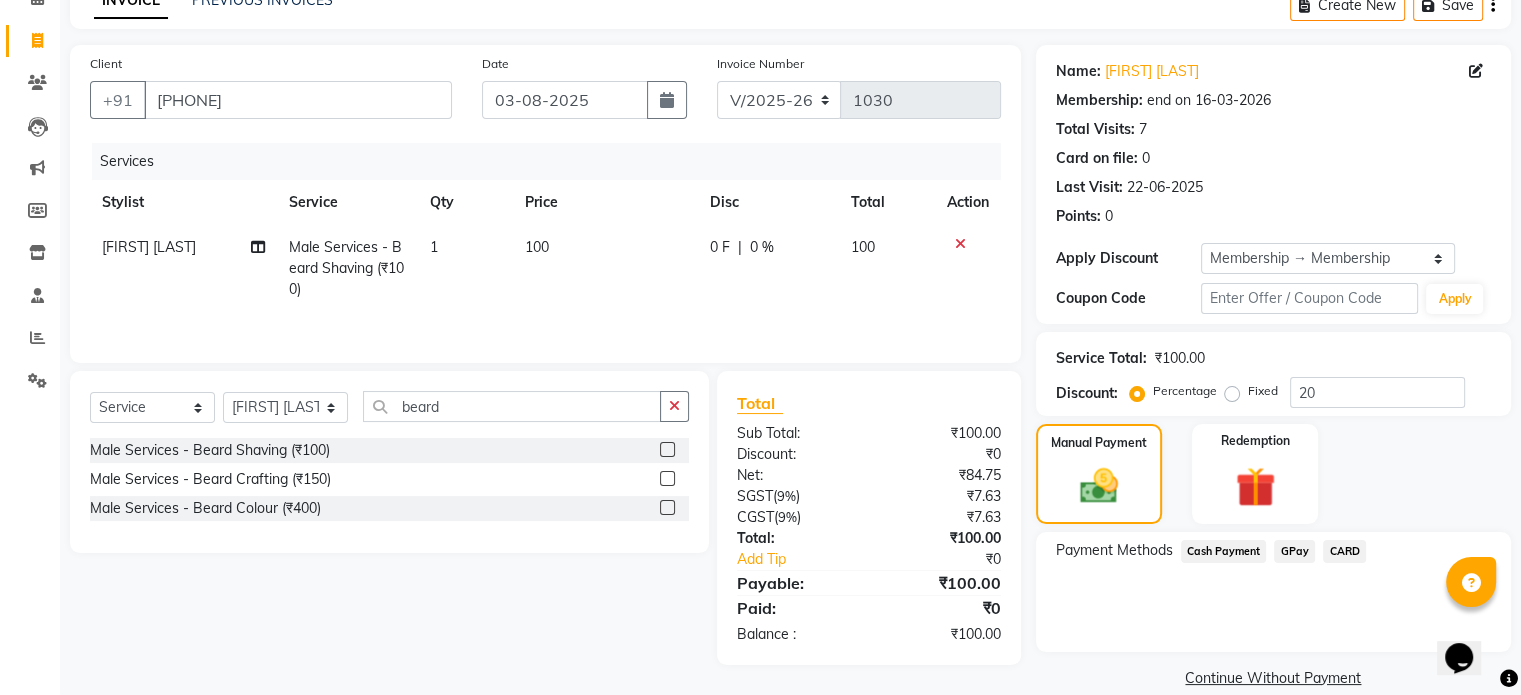 click on "Cash Payment" 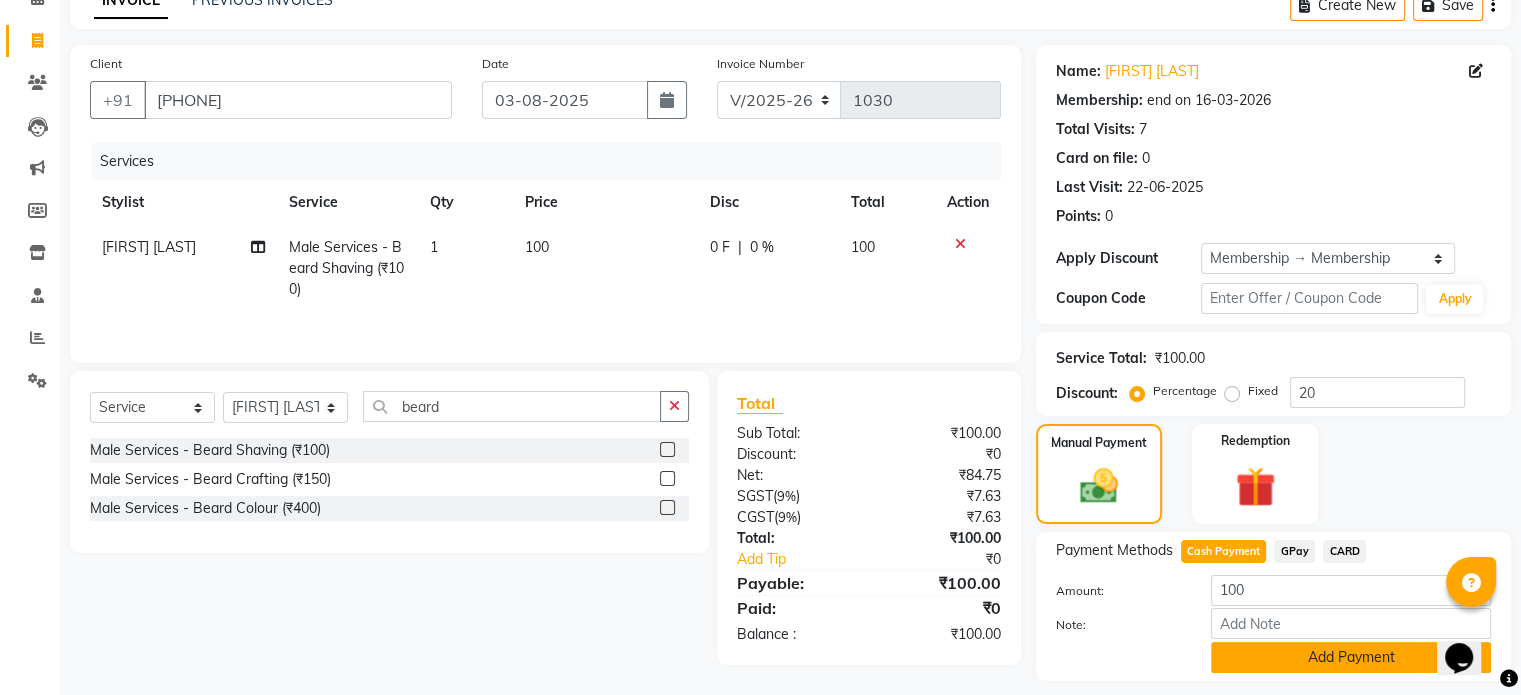 click on "Add Payment" 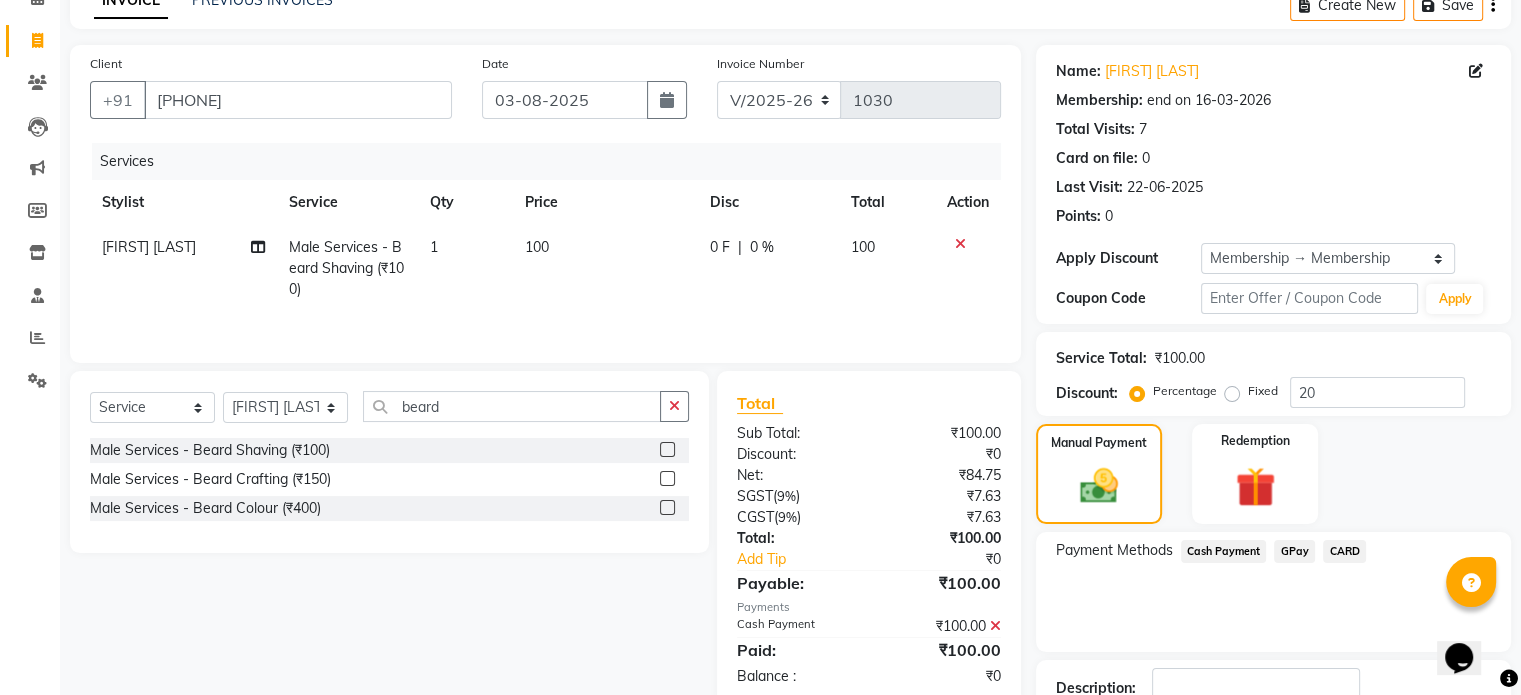 scroll, scrollTop: 244, scrollLeft: 0, axis: vertical 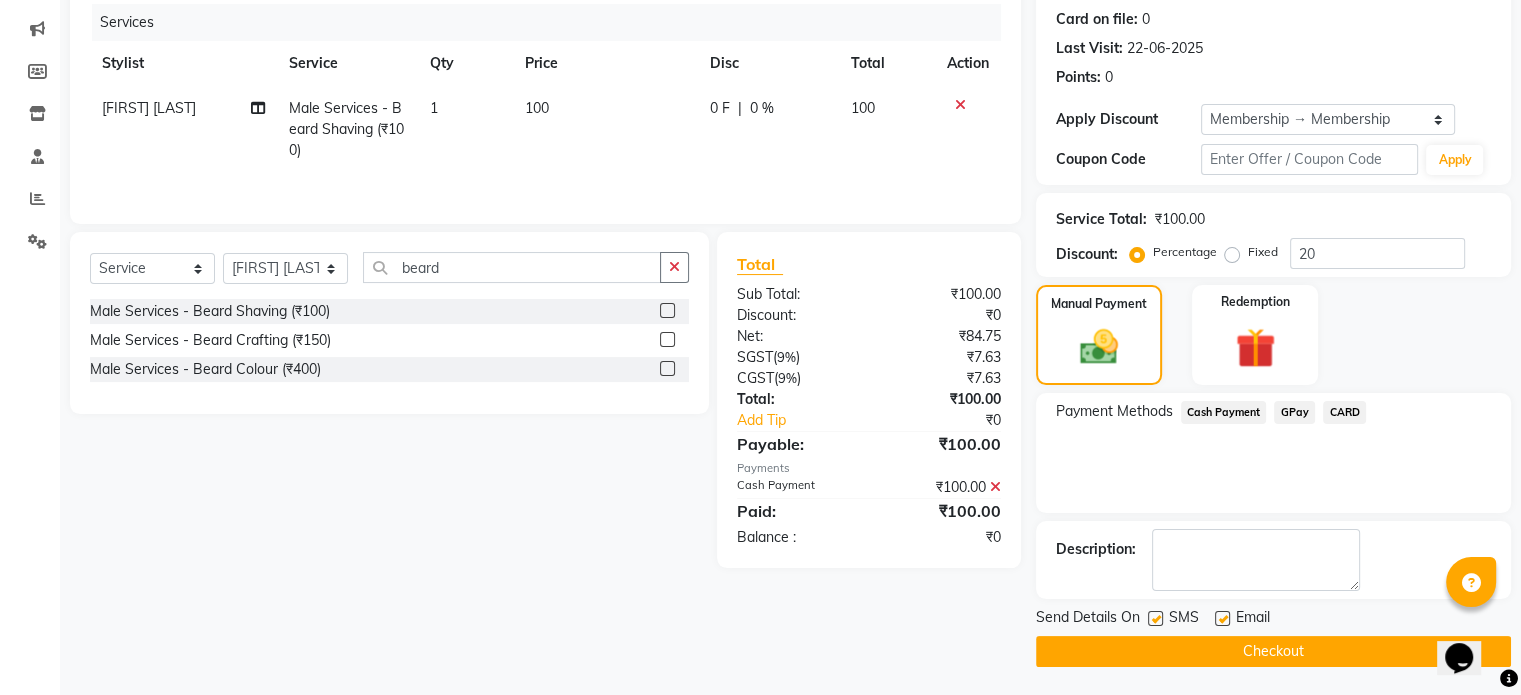 click on "Checkout" 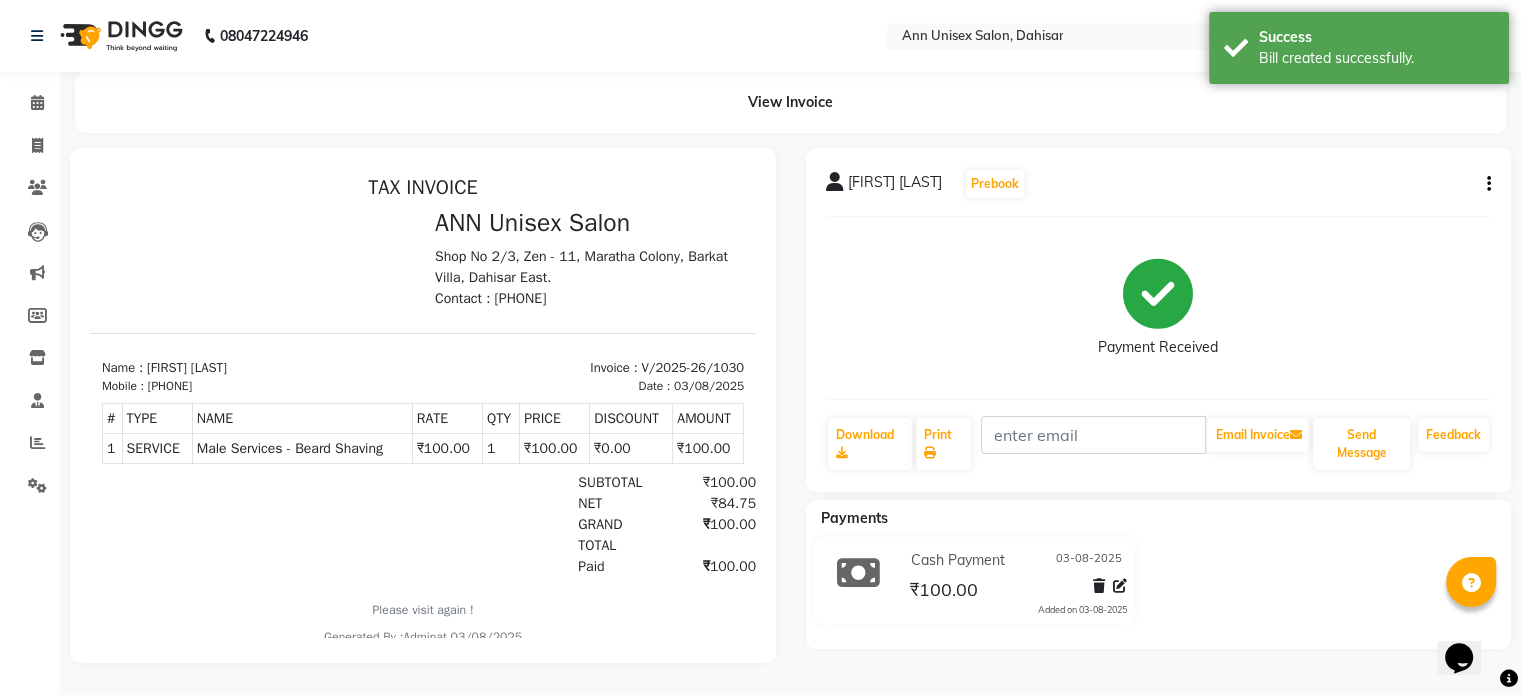 scroll, scrollTop: 12, scrollLeft: 0, axis: vertical 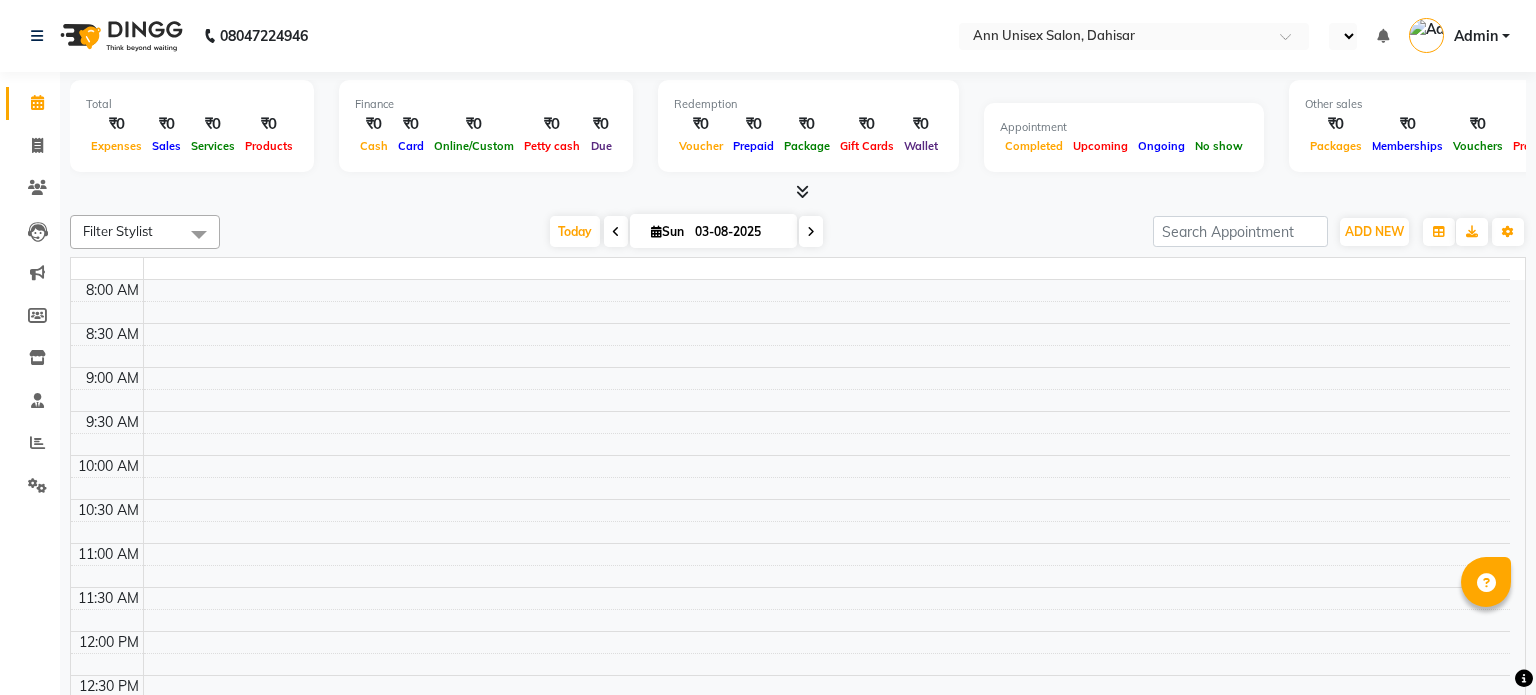 click on "Total  ₹0  Expenses ₹0  Sales ₹0  Services ₹0  Products Finance  ₹0  Cash ₹0  Card ₹0  Online/Custom ₹0 Petty cash ₹0 Due  Redemption  ₹0 Voucher ₹0 Prepaid ₹0 Package ₹0  Gift Cards ₹0  Wallet  Appointment  Completed Upcoming Ongoing No show  Other sales  ₹0  Packages ₹0  Memberships ₹0  Vouchers ₹0  Prepaids ₹0  Gift Cards" at bounding box center [798, 137] 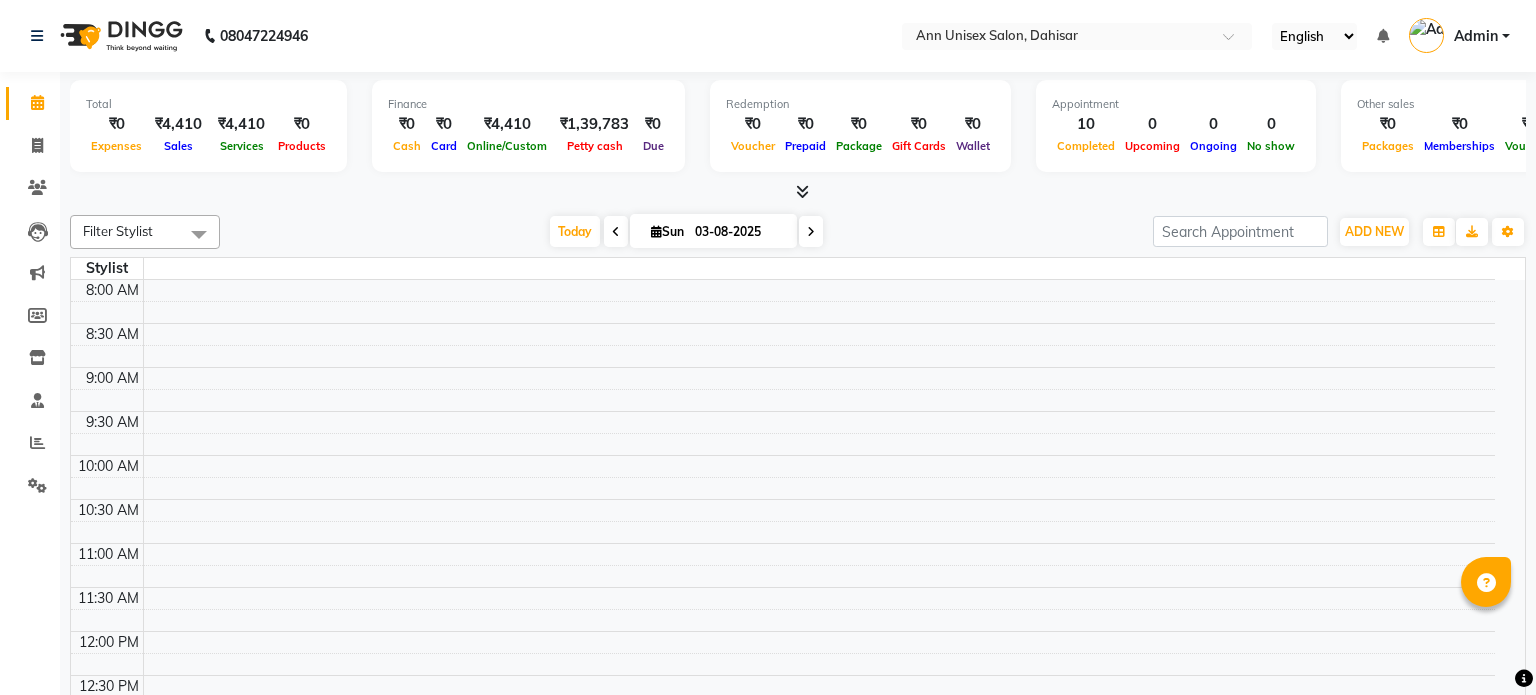 select on "en" 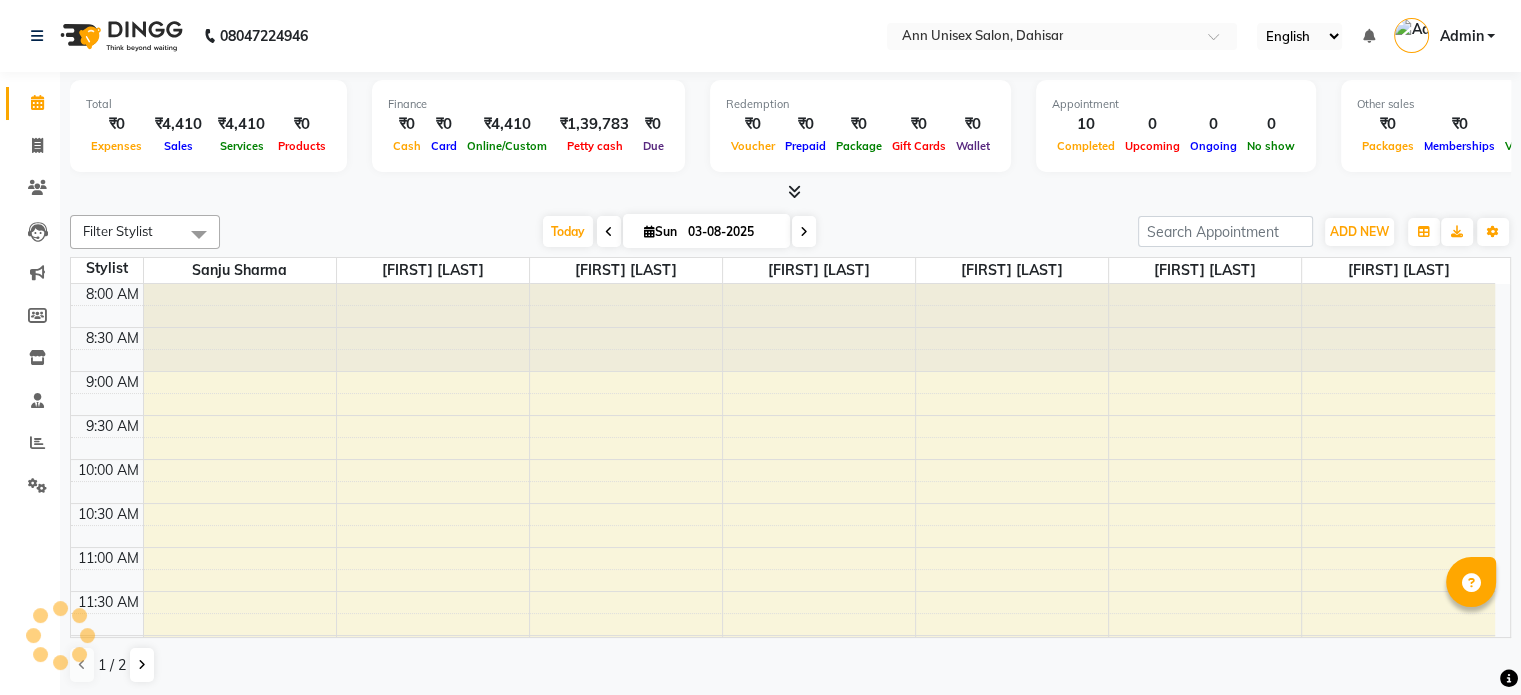 scroll, scrollTop: 872, scrollLeft: 0, axis: vertical 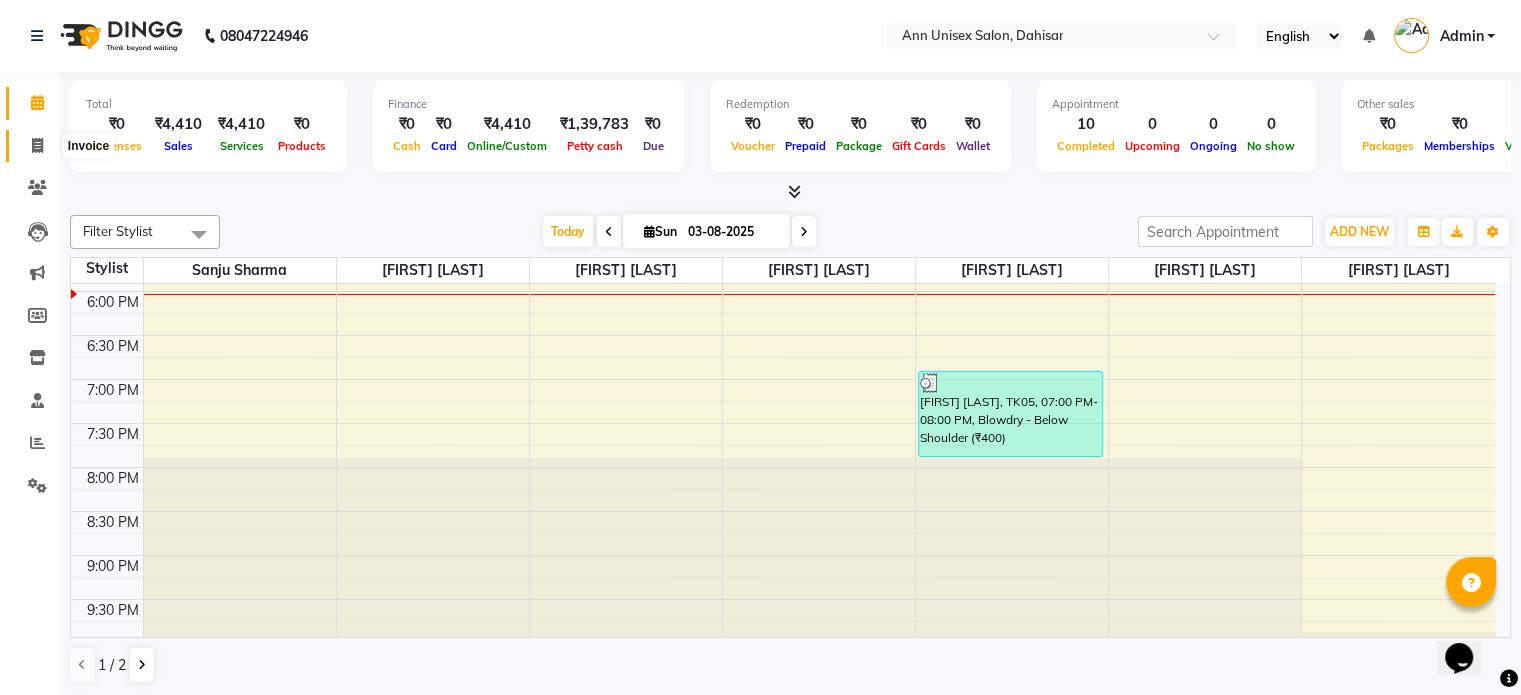 click 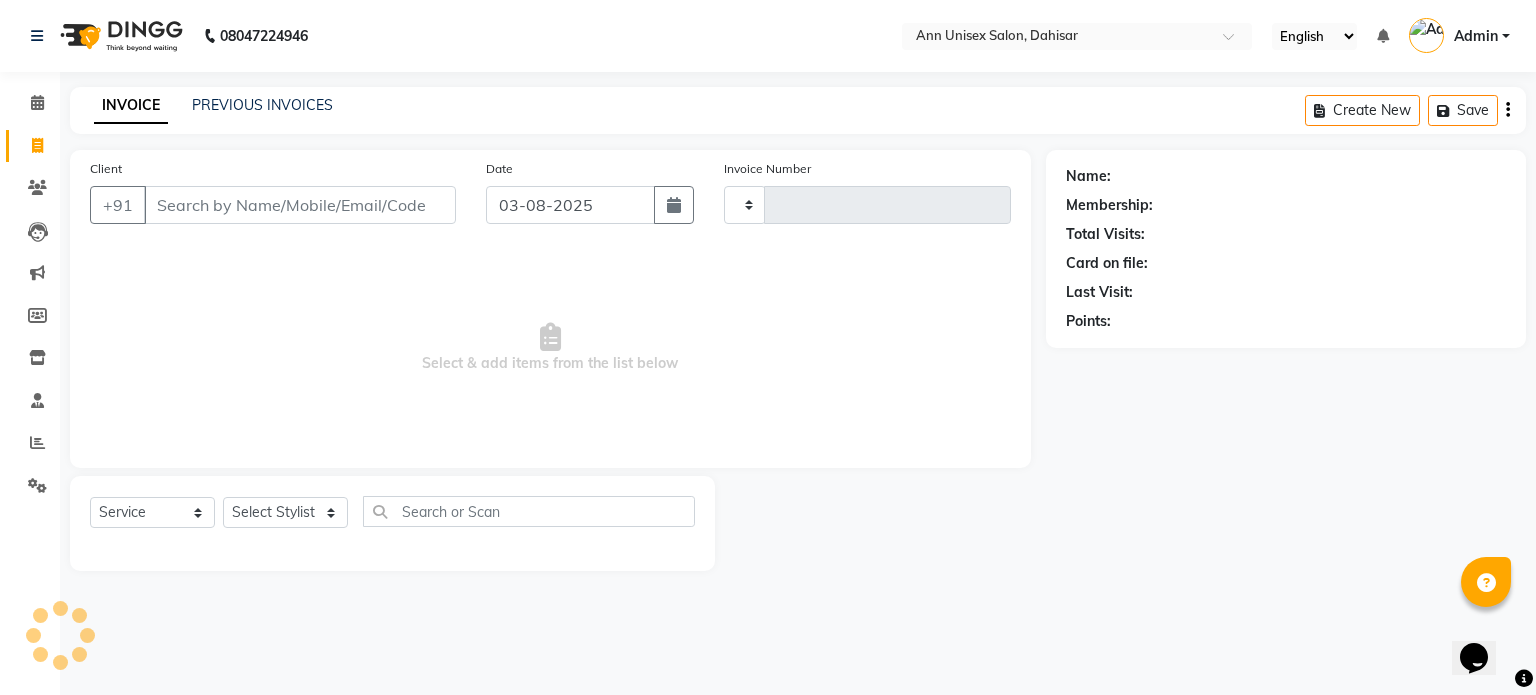 type on "1031" 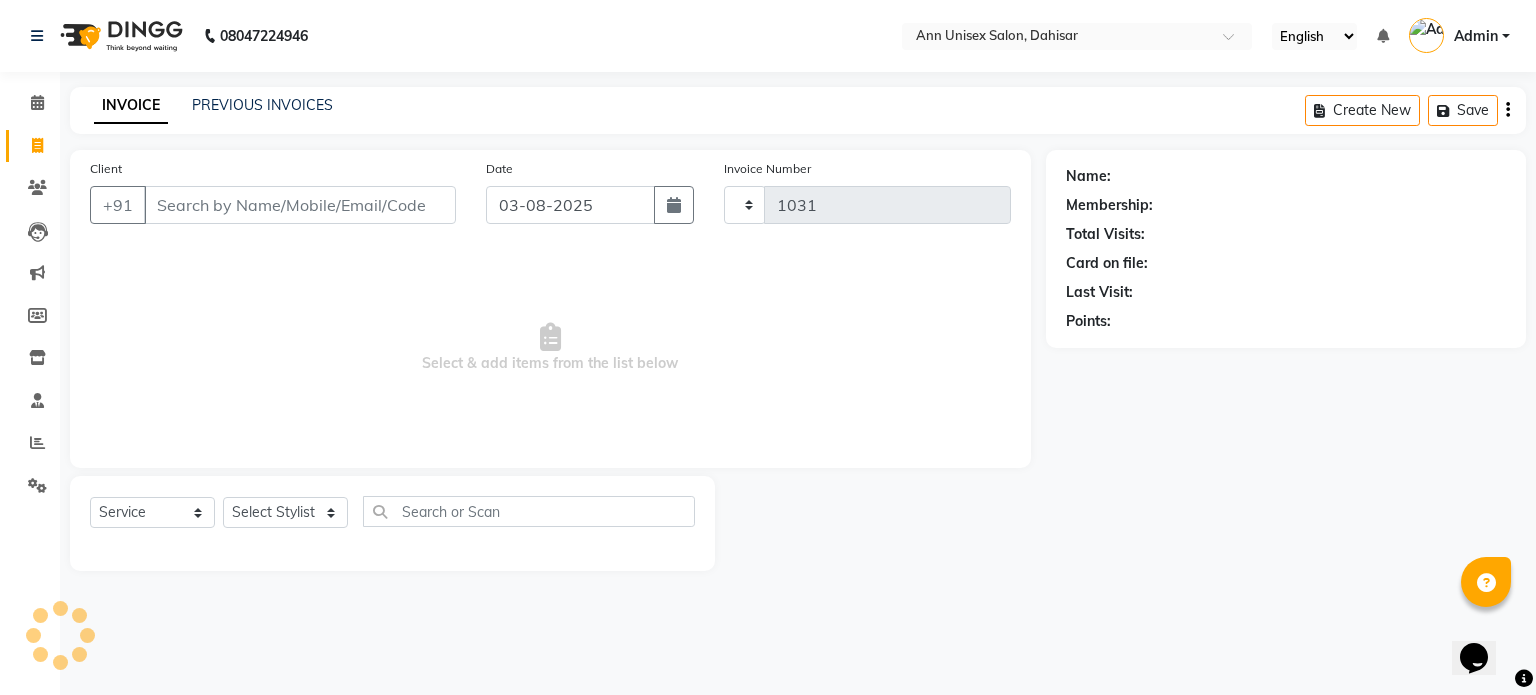 select on "7372" 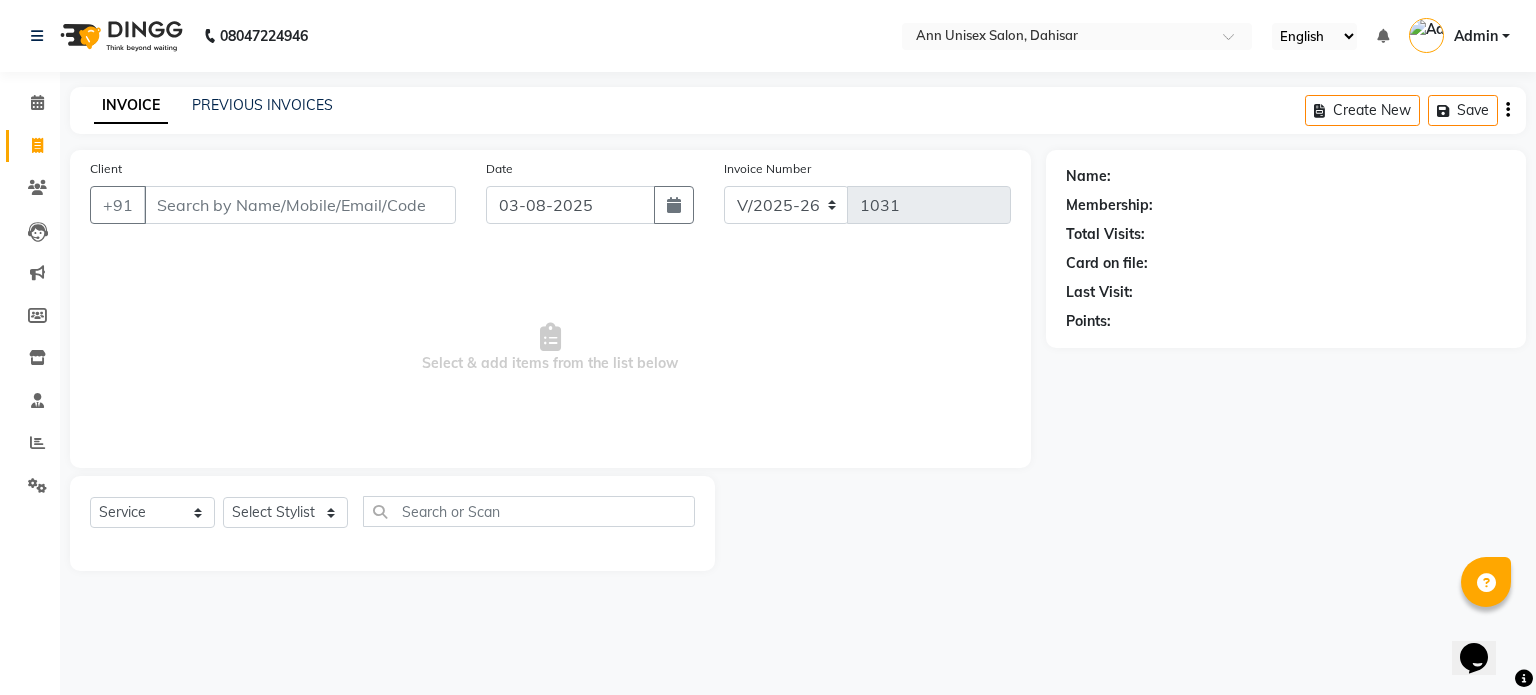 click on "Client" at bounding box center [300, 205] 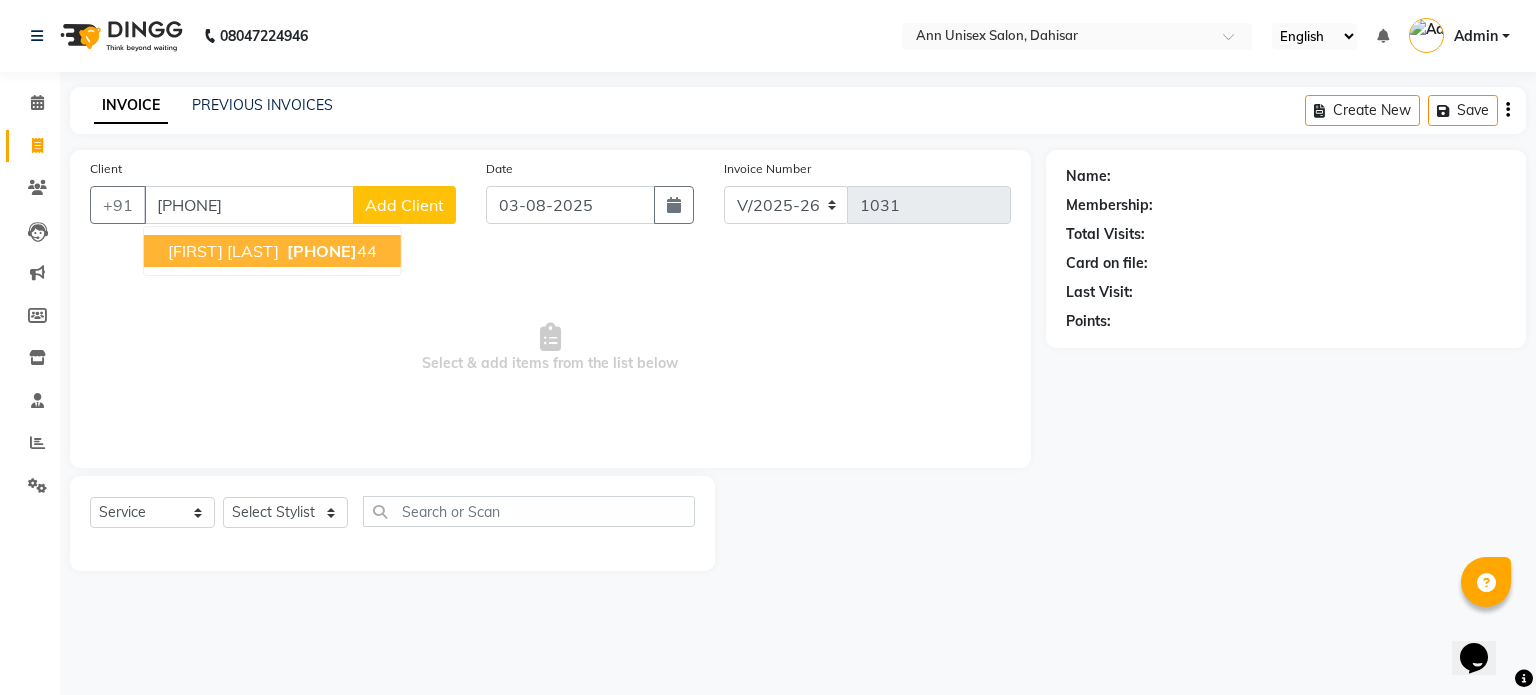 type on "9870134144" 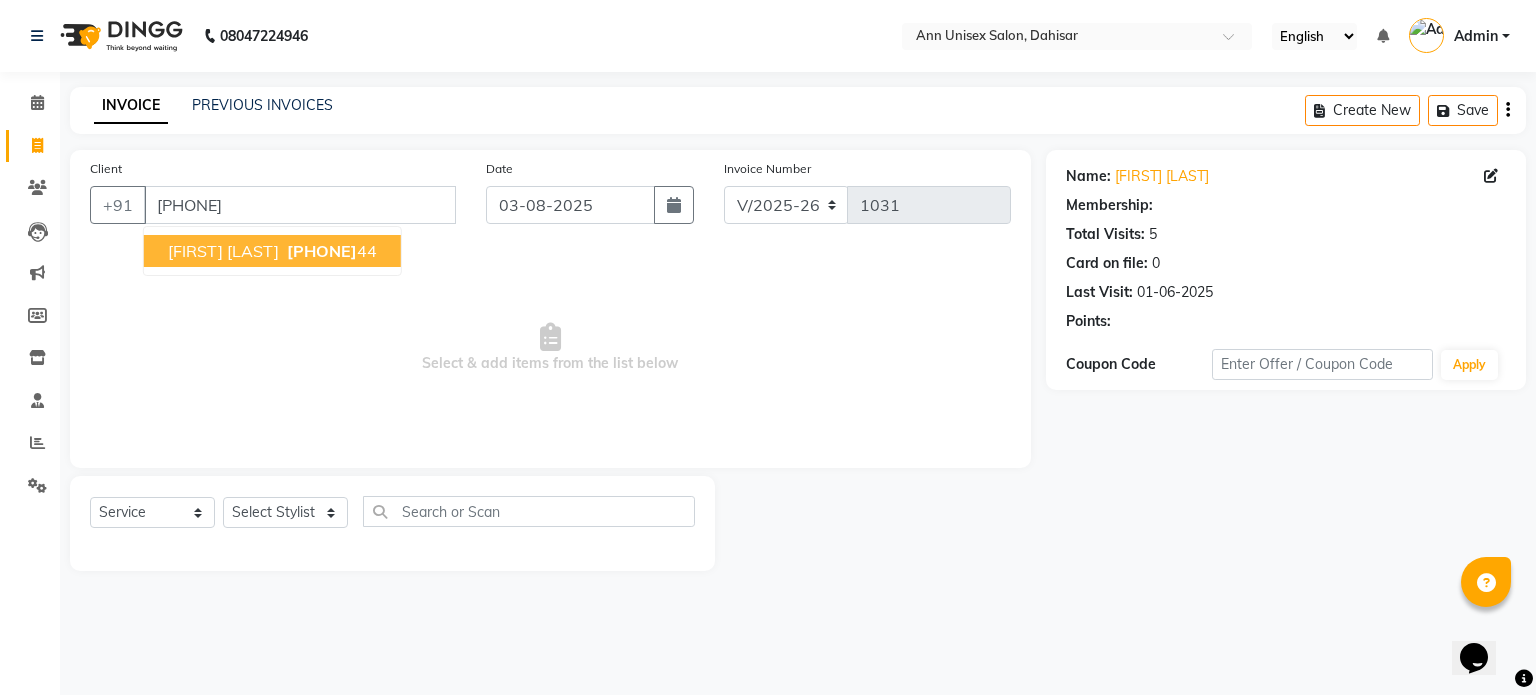 select on "1: Object" 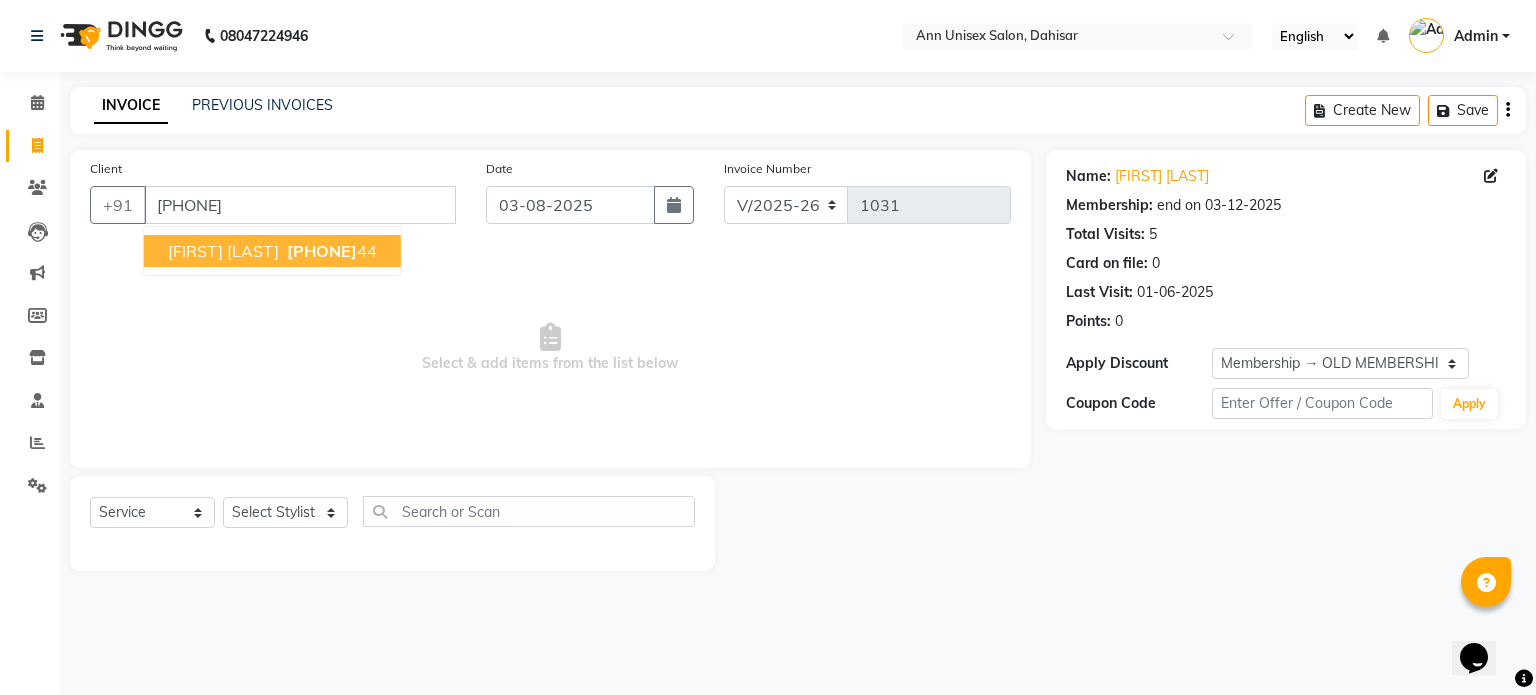 click on "98701341" at bounding box center (322, 251) 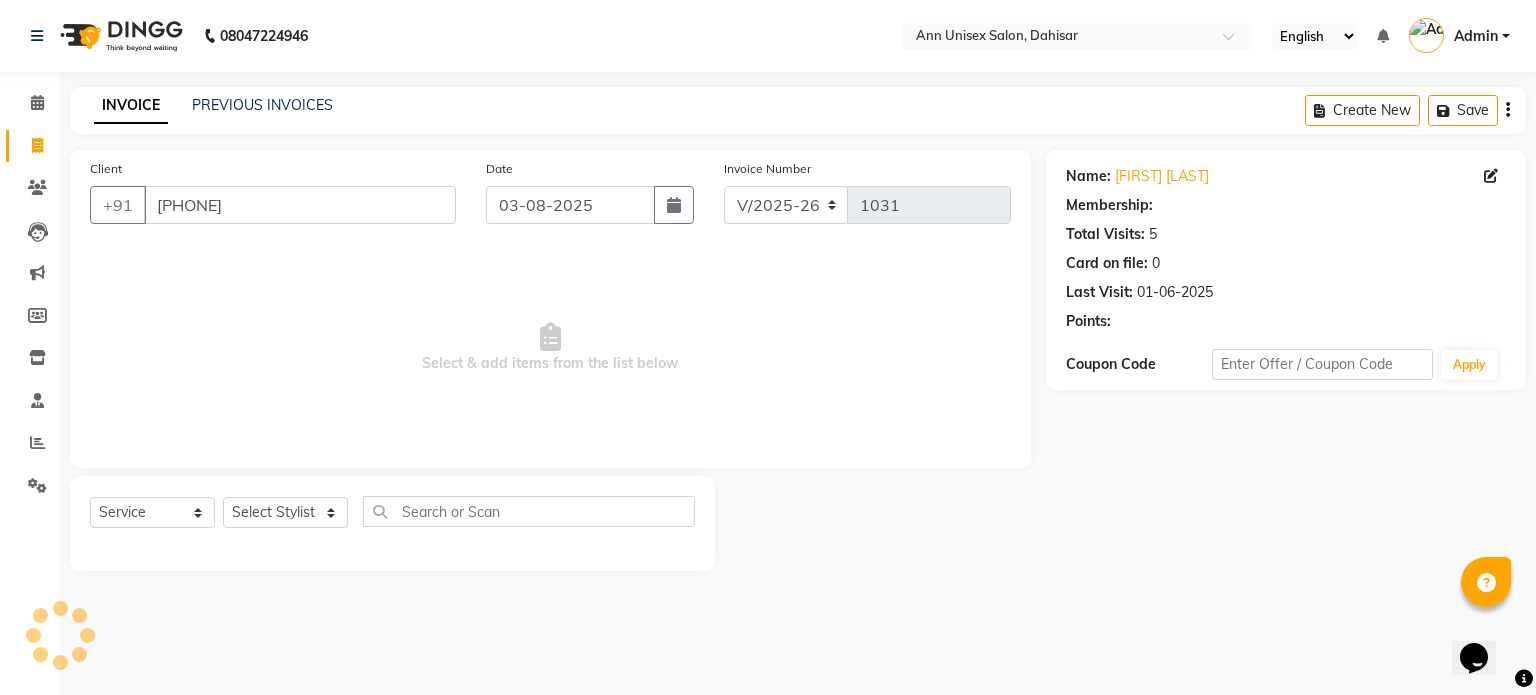 select on "1: Object" 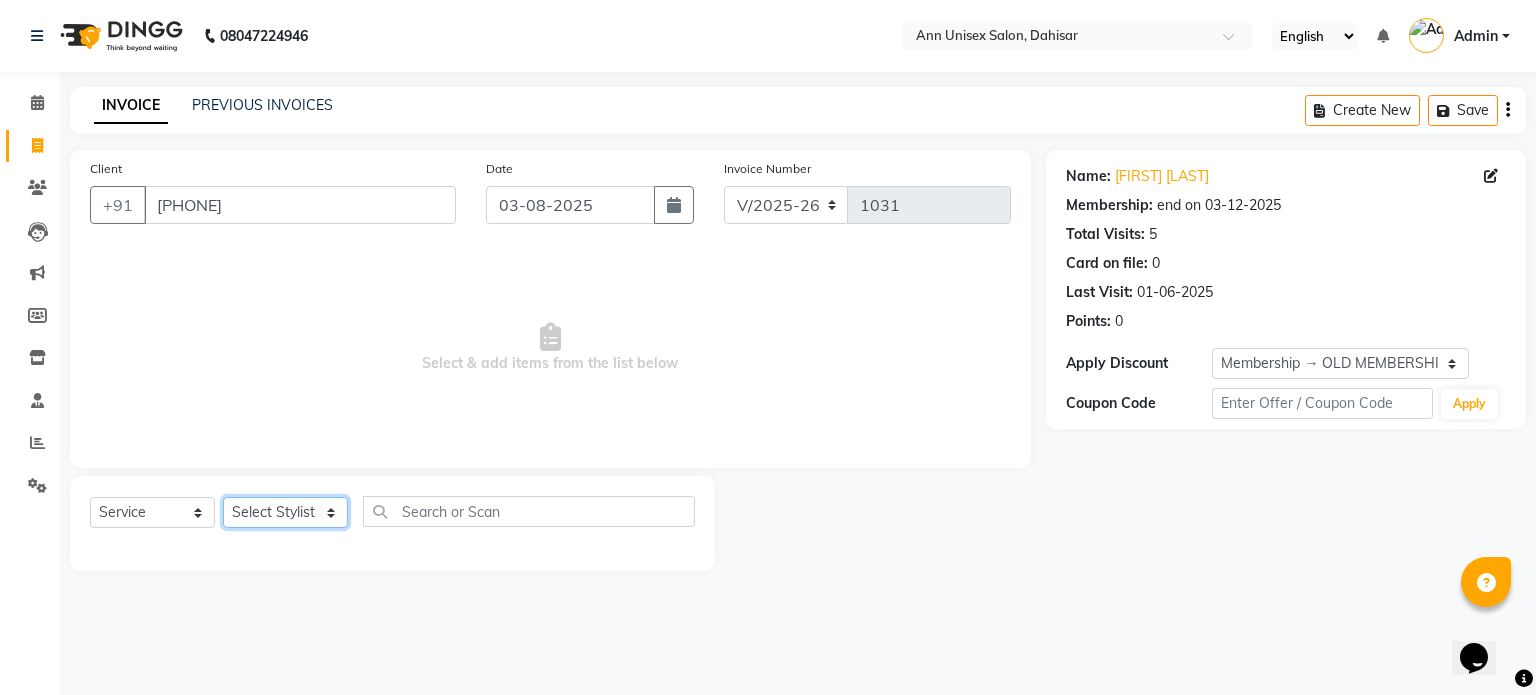 click on "Select Stylist Ankita Bagave Kasim salmani Manisha Doshi Pooja Jha RAHUL AHANKARE Rahul Thakur Sanju Sharma SHARUKH" 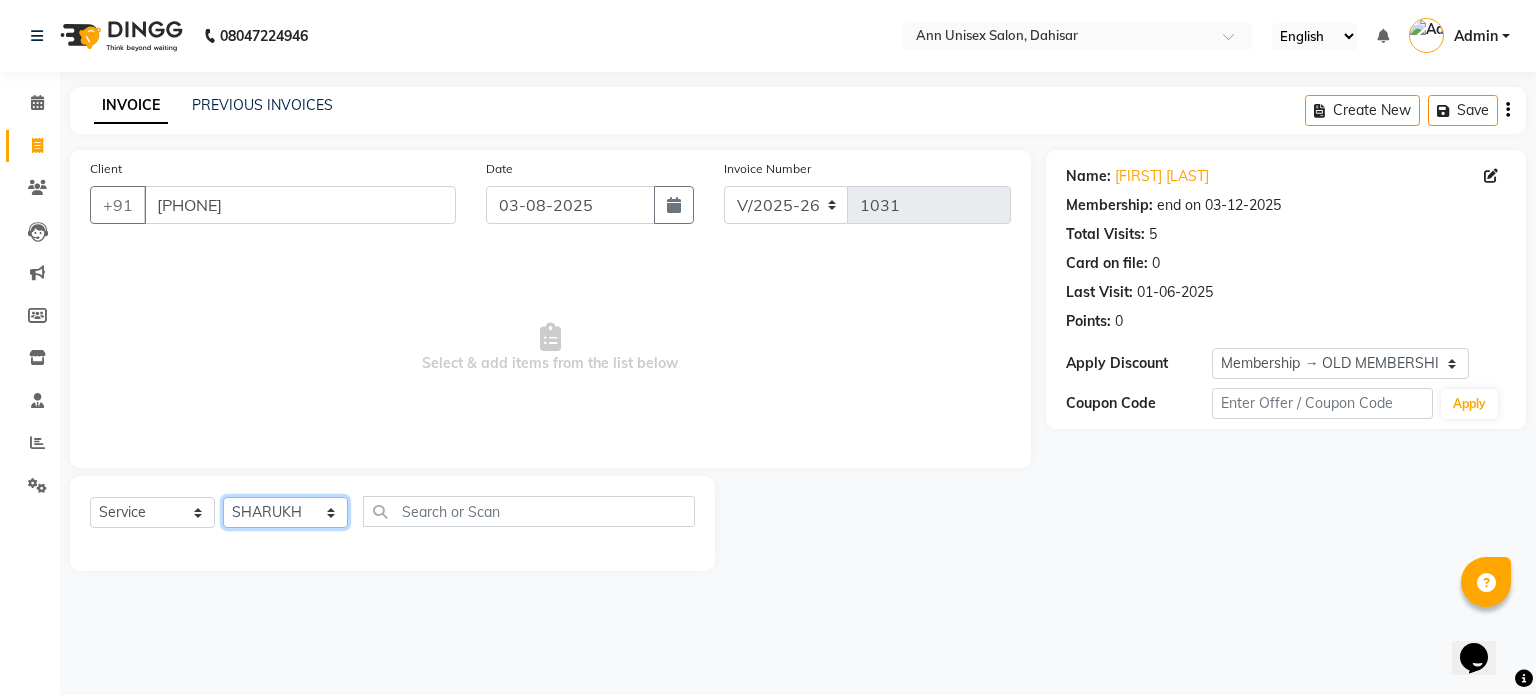 click on "Select Stylist Ankita Bagave Kasim salmani Manisha Doshi Pooja Jha RAHUL AHANKARE Rahul Thakur Sanju Sharma SHARUKH" 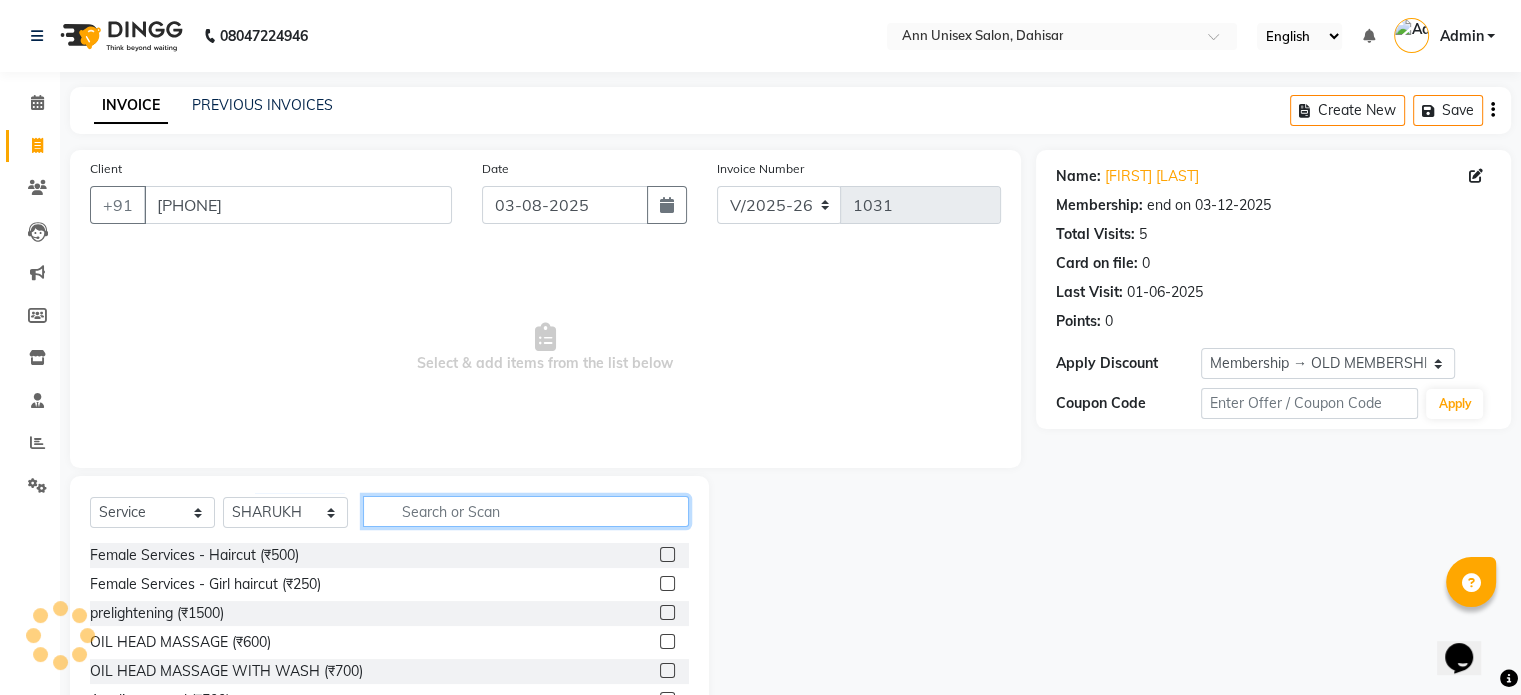 click 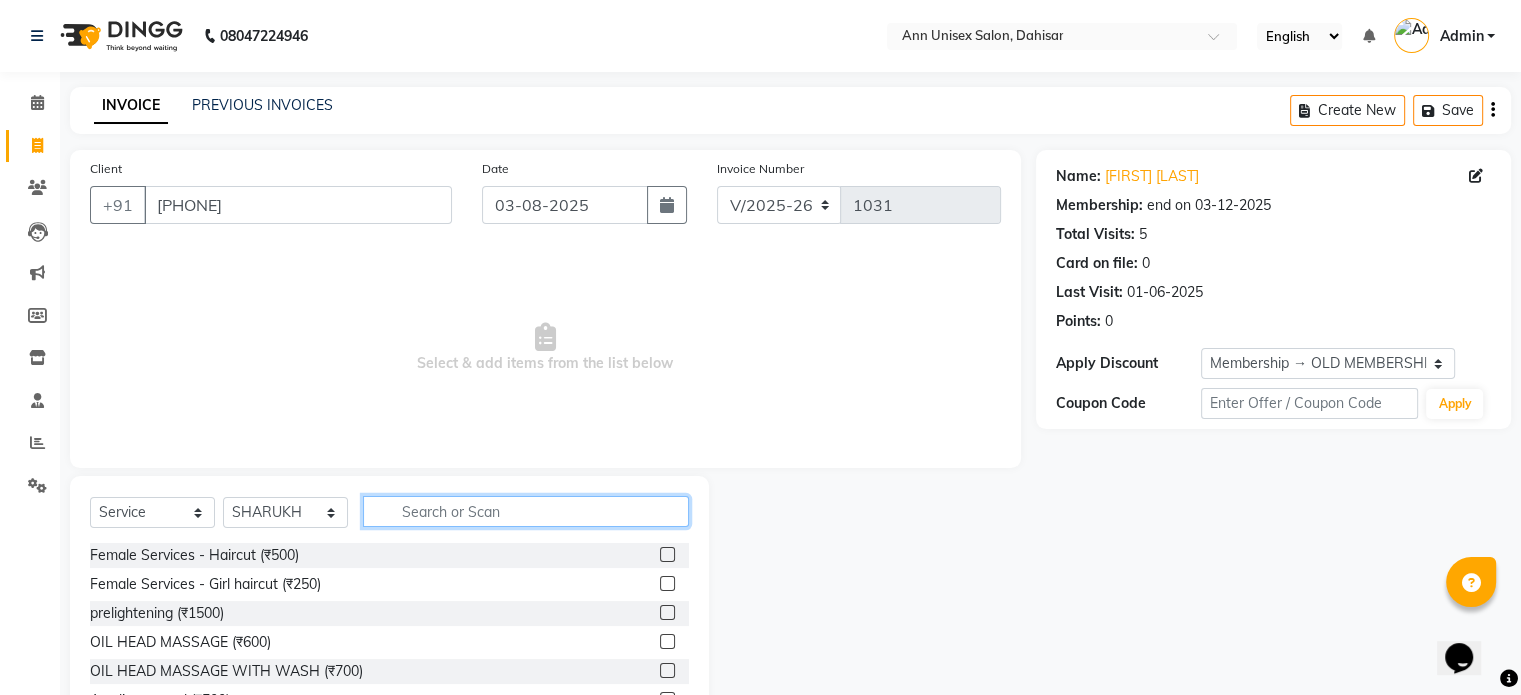 click 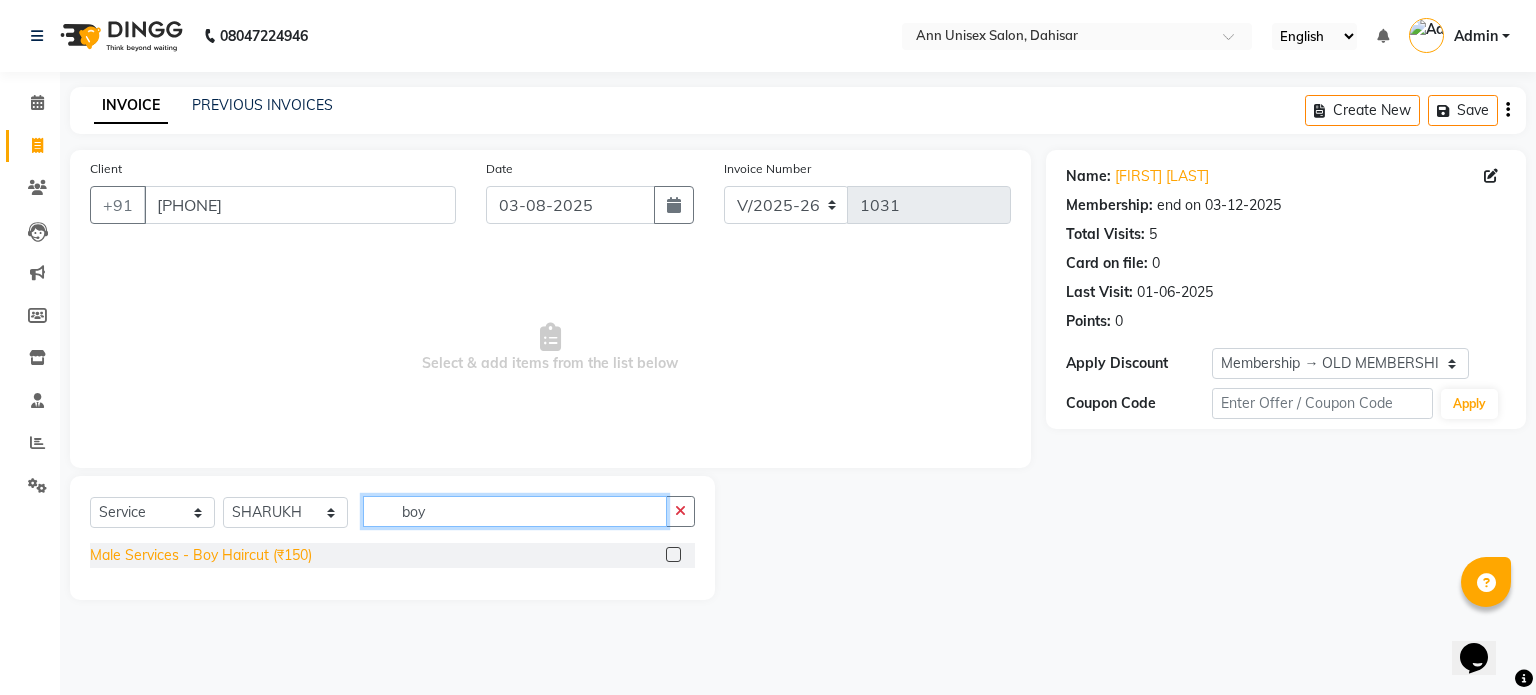 type on "boy" 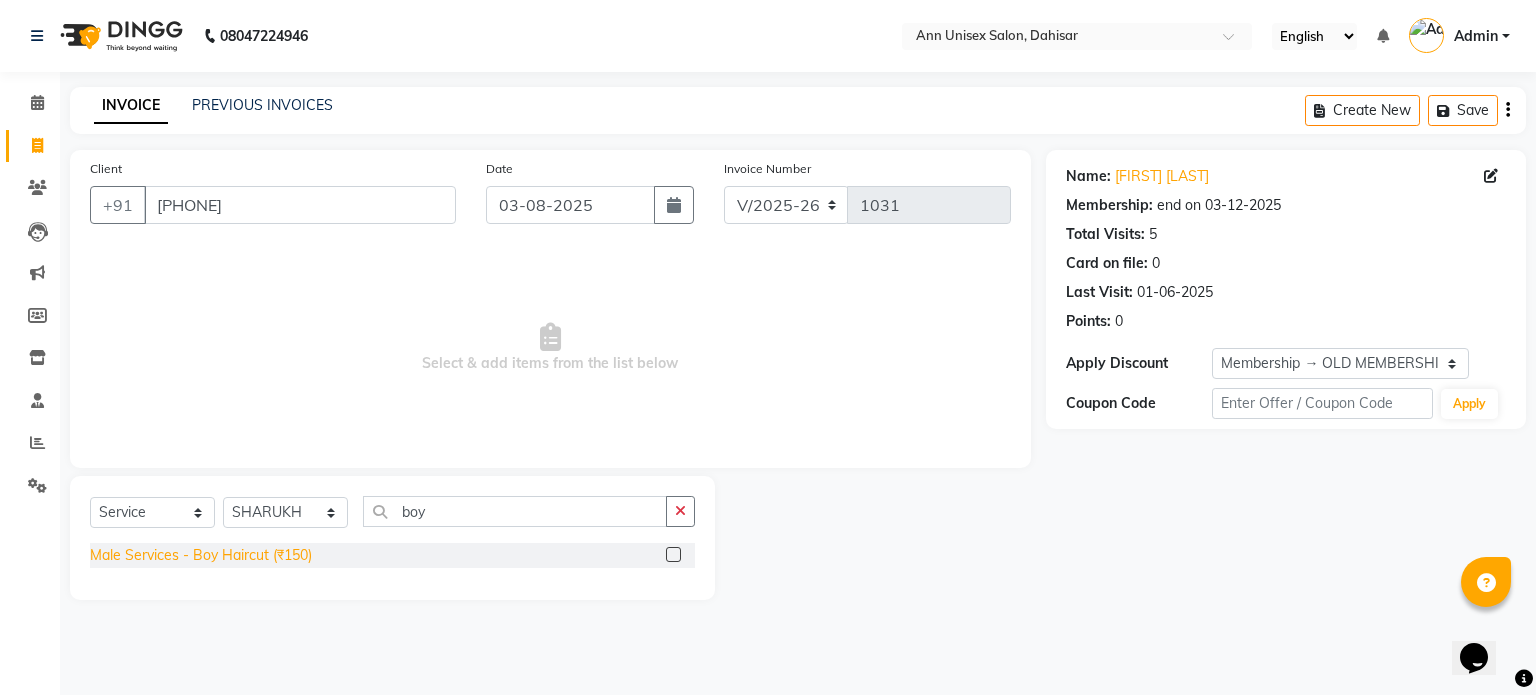 click on "Male Services - Boy Haircut (₹150)" 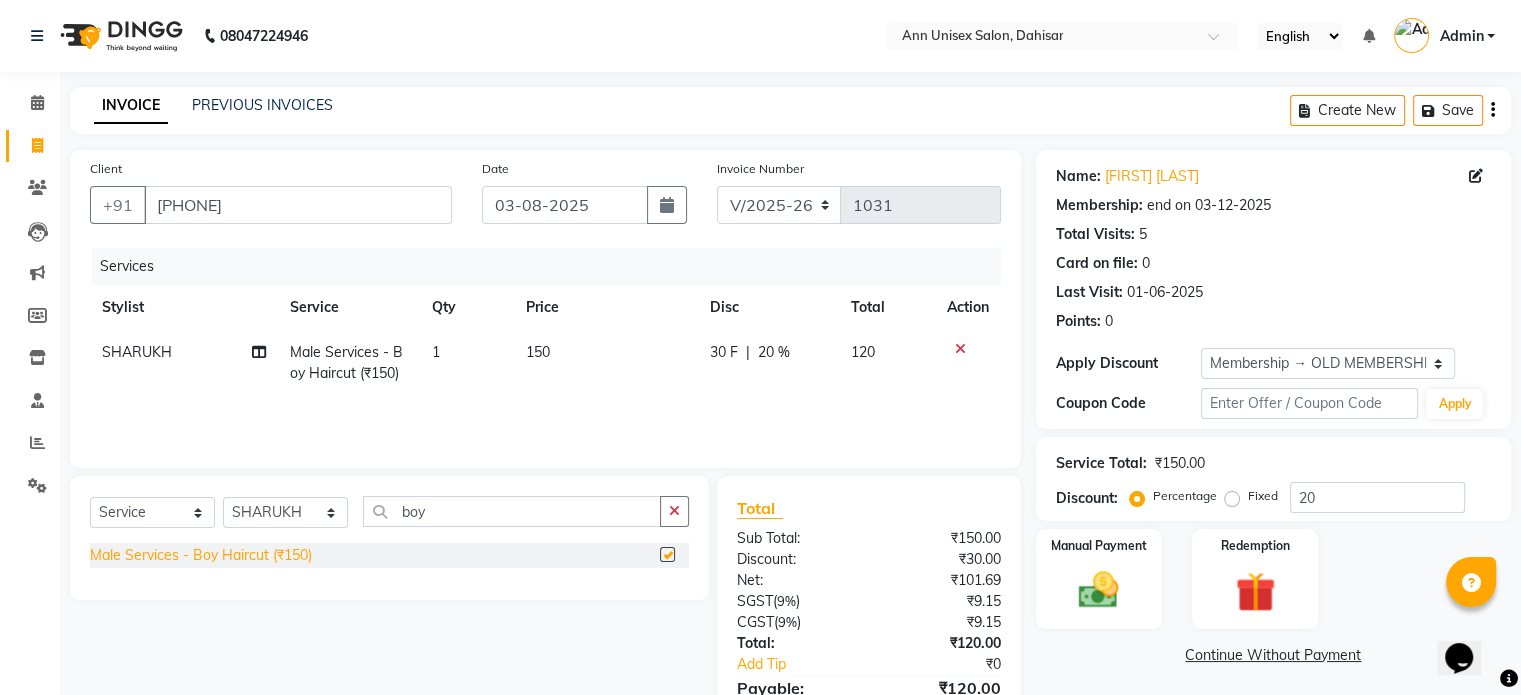 checkbox on "false" 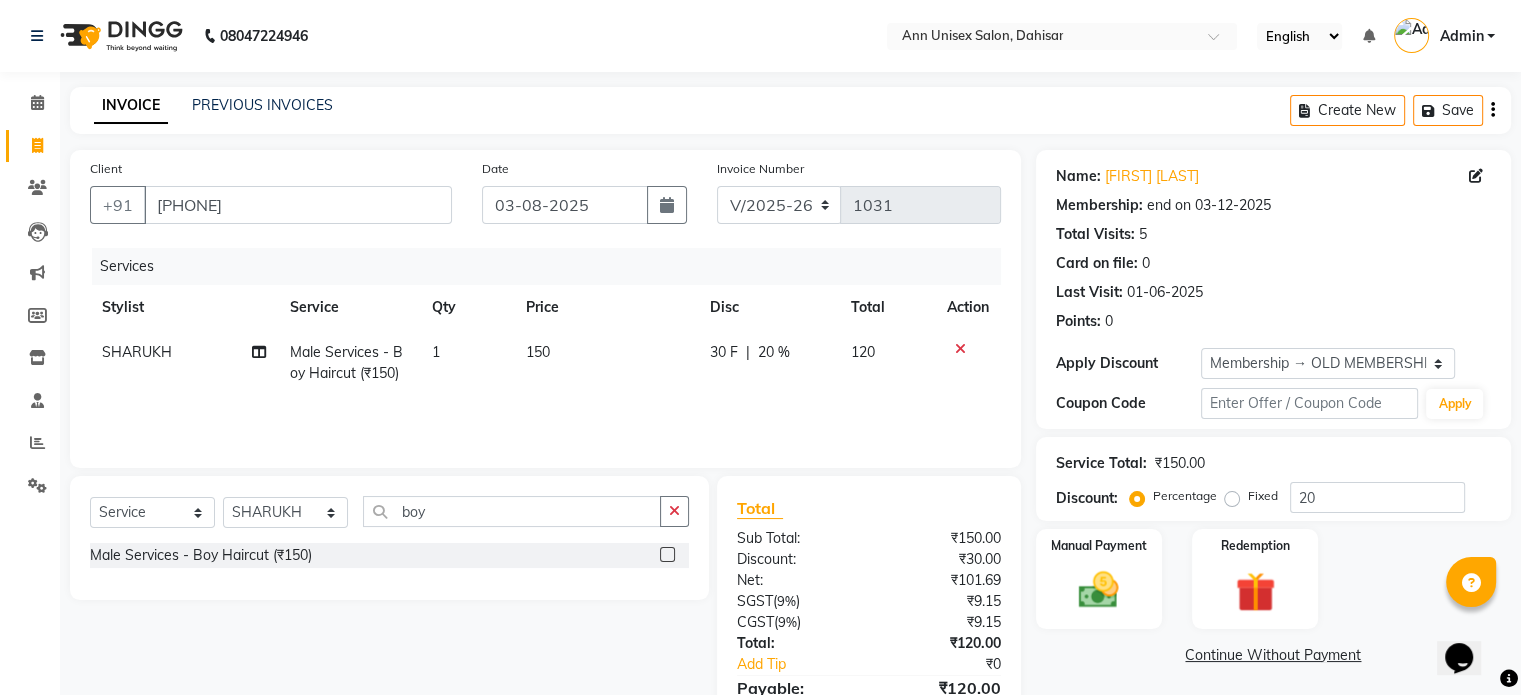 click on "20 %" 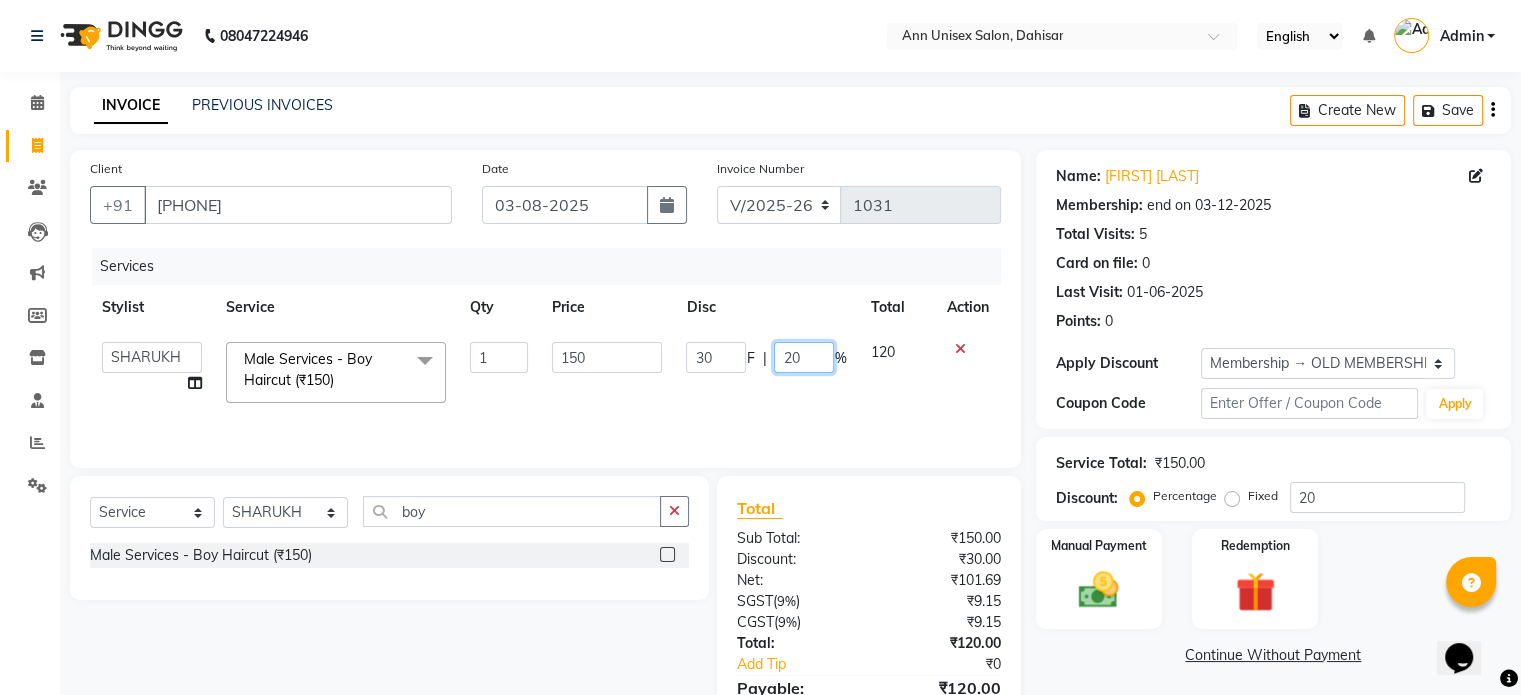 click on "20" 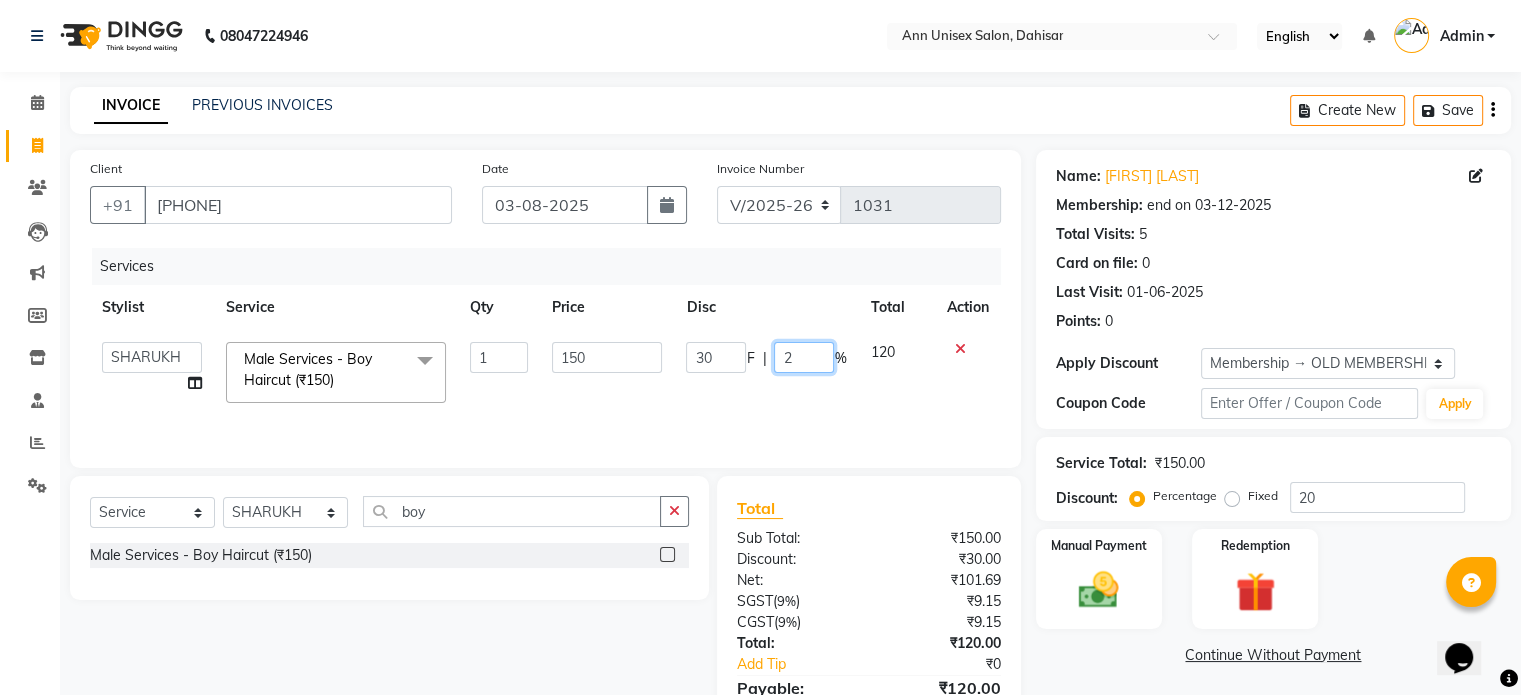 type 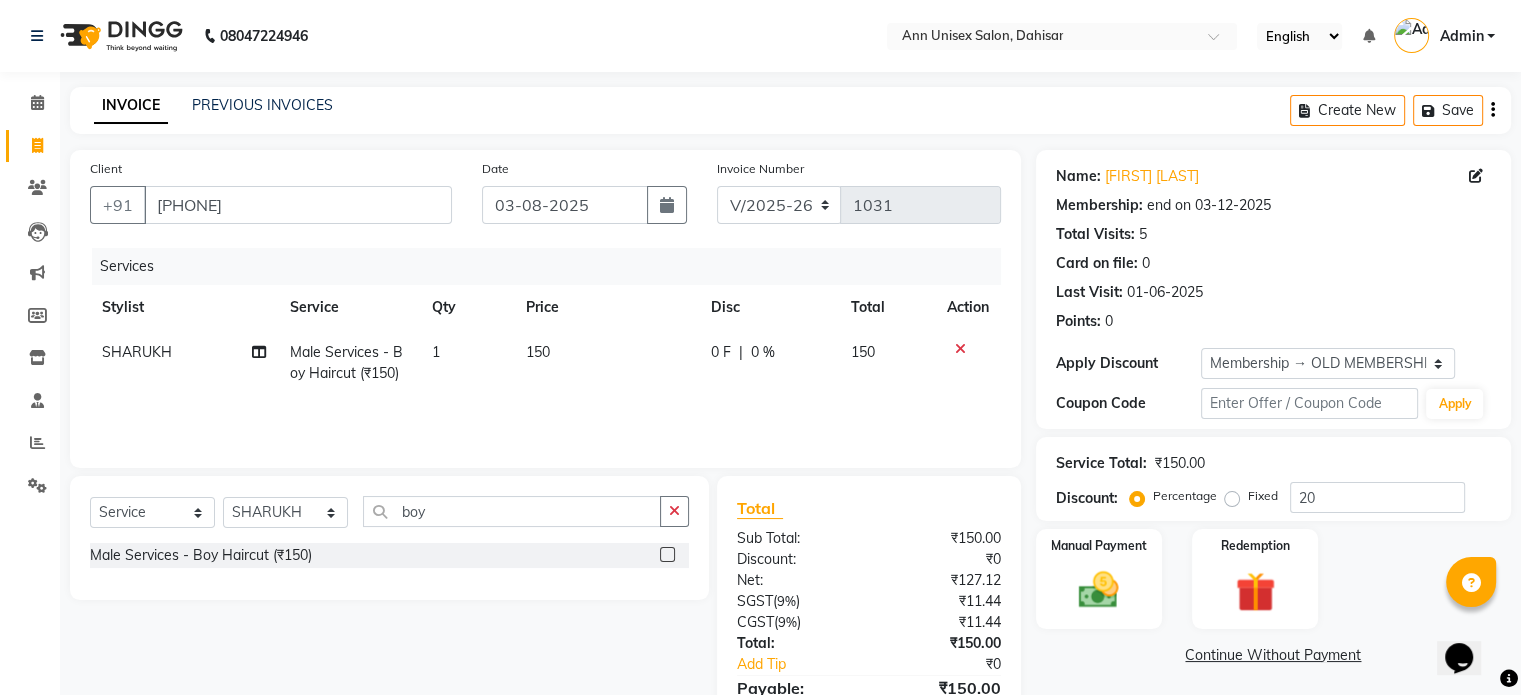 click on "150" 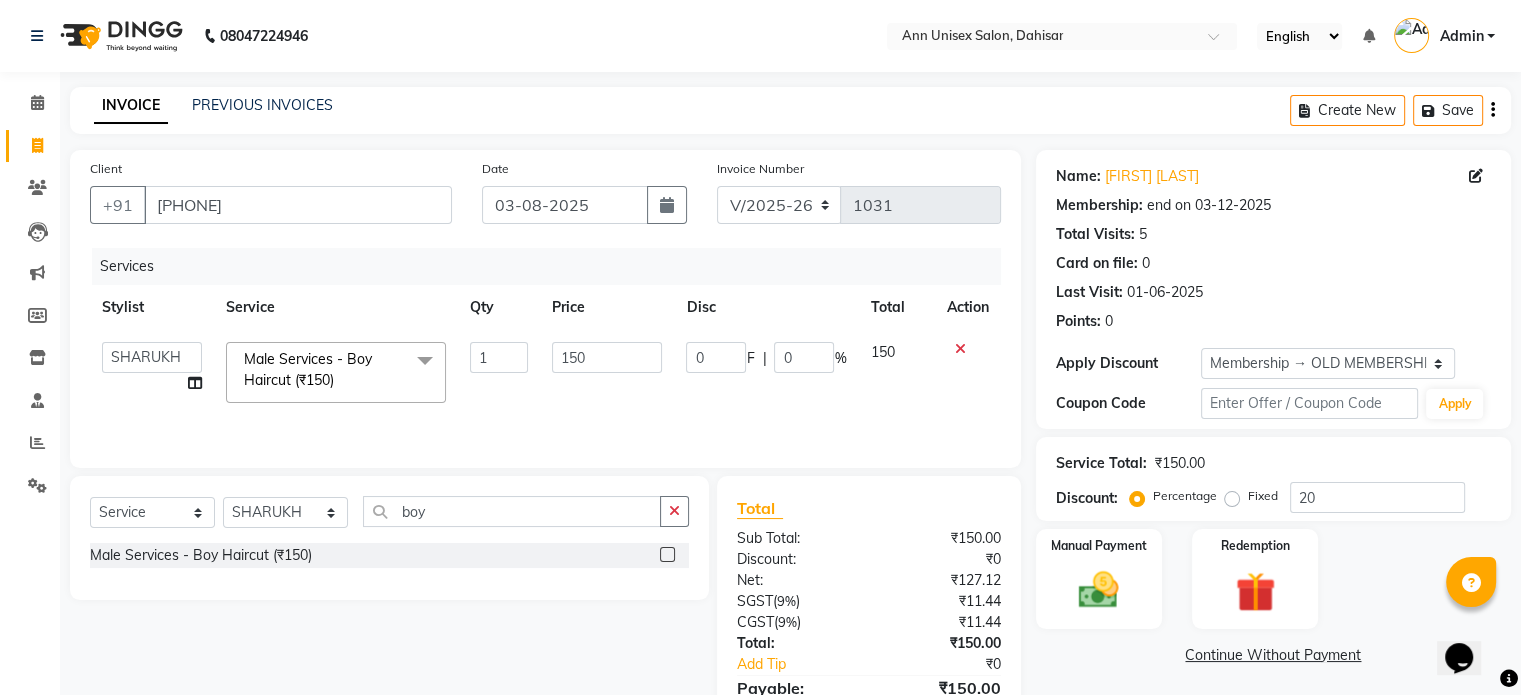 scroll, scrollTop: 105, scrollLeft: 0, axis: vertical 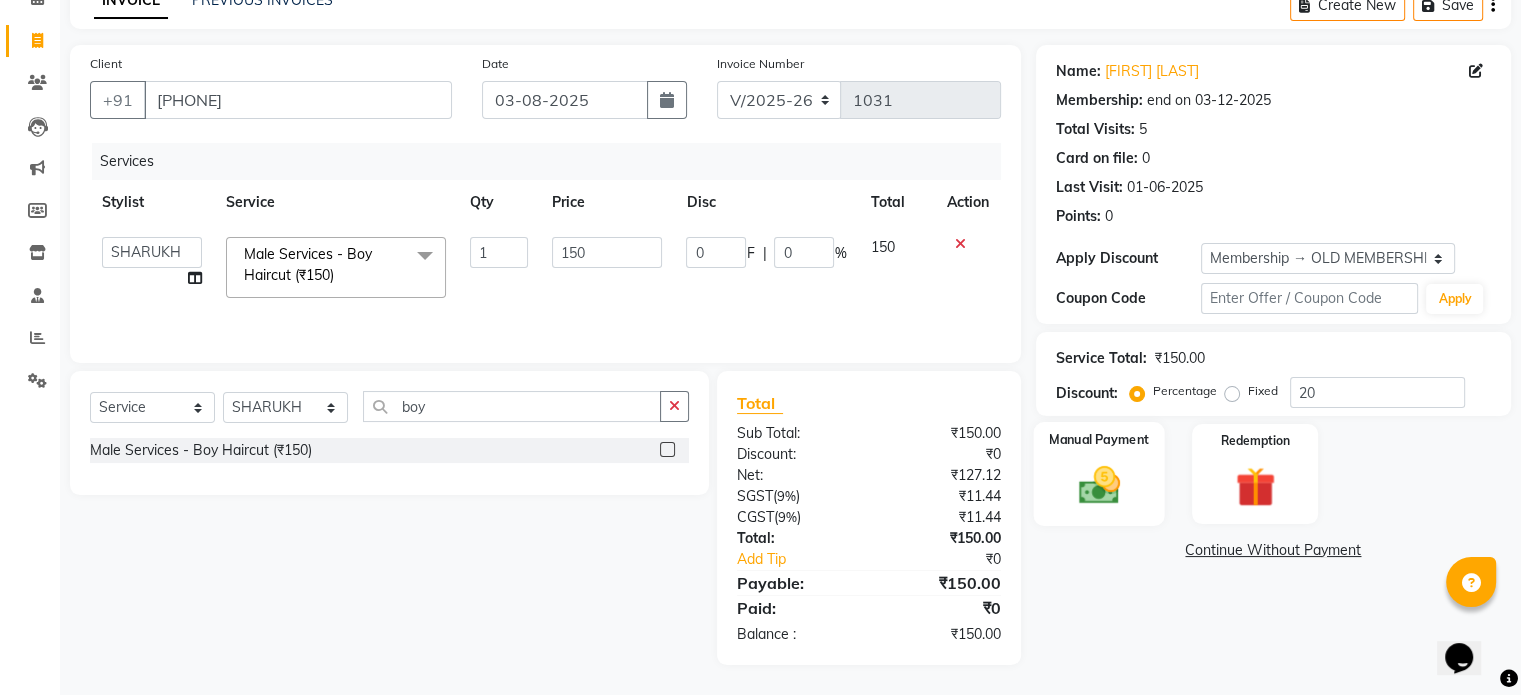 click on "Manual Payment" 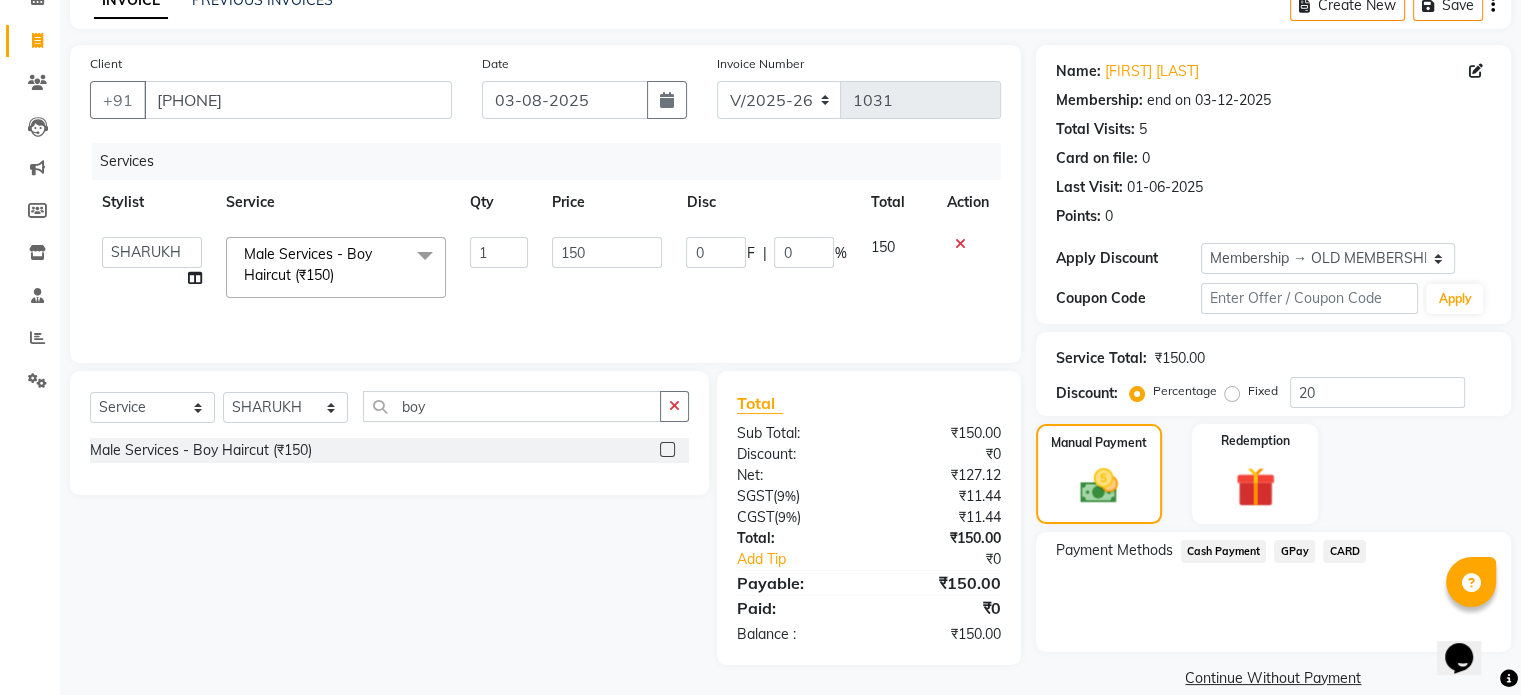 click on "GPay" 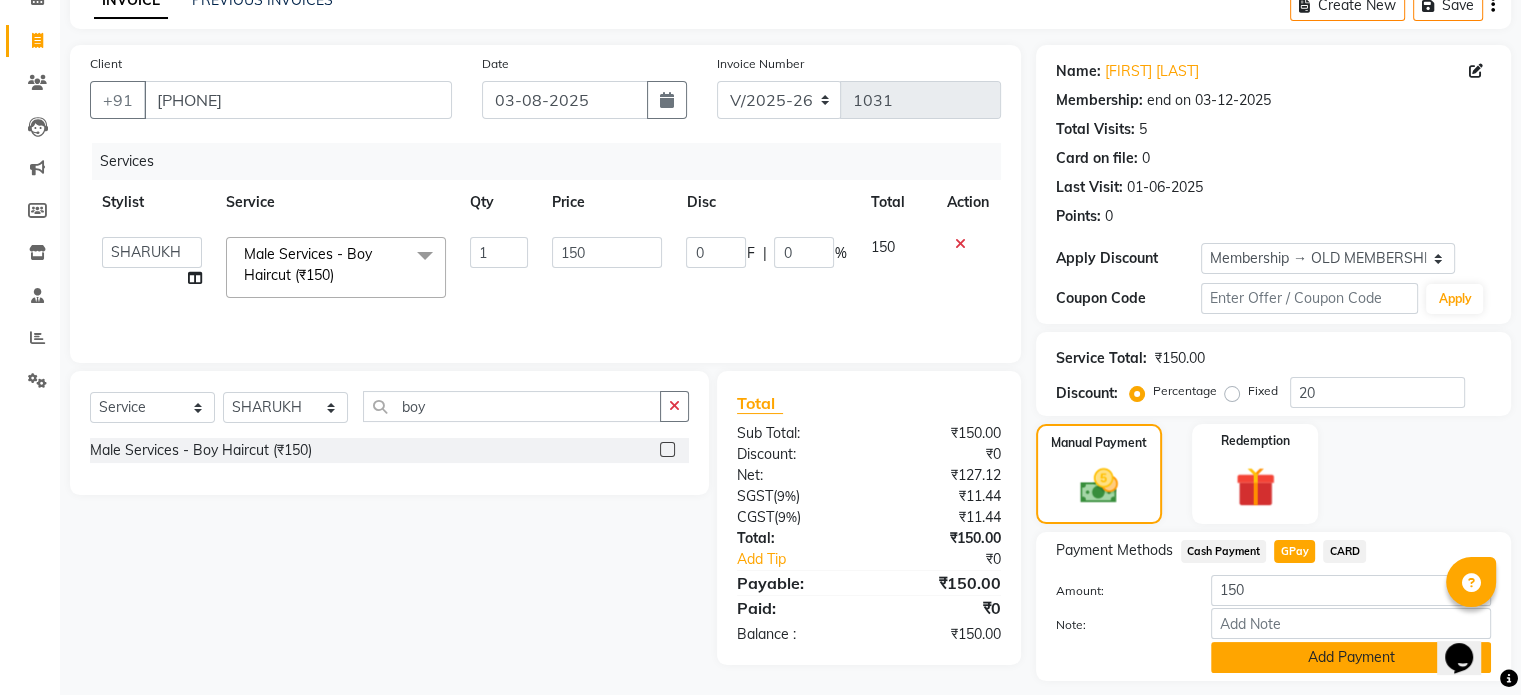 click on "Add Payment" 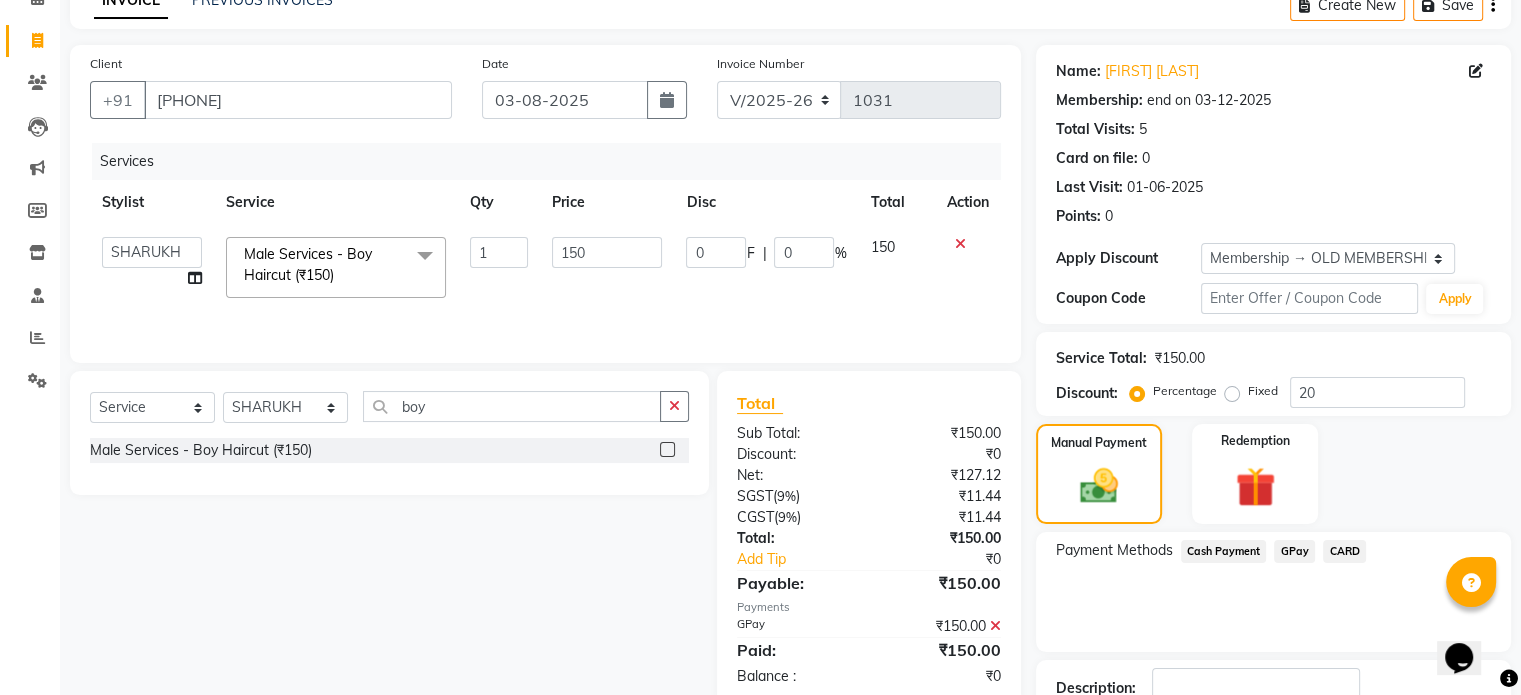 scroll, scrollTop: 244, scrollLeft: 0, axis: vertical 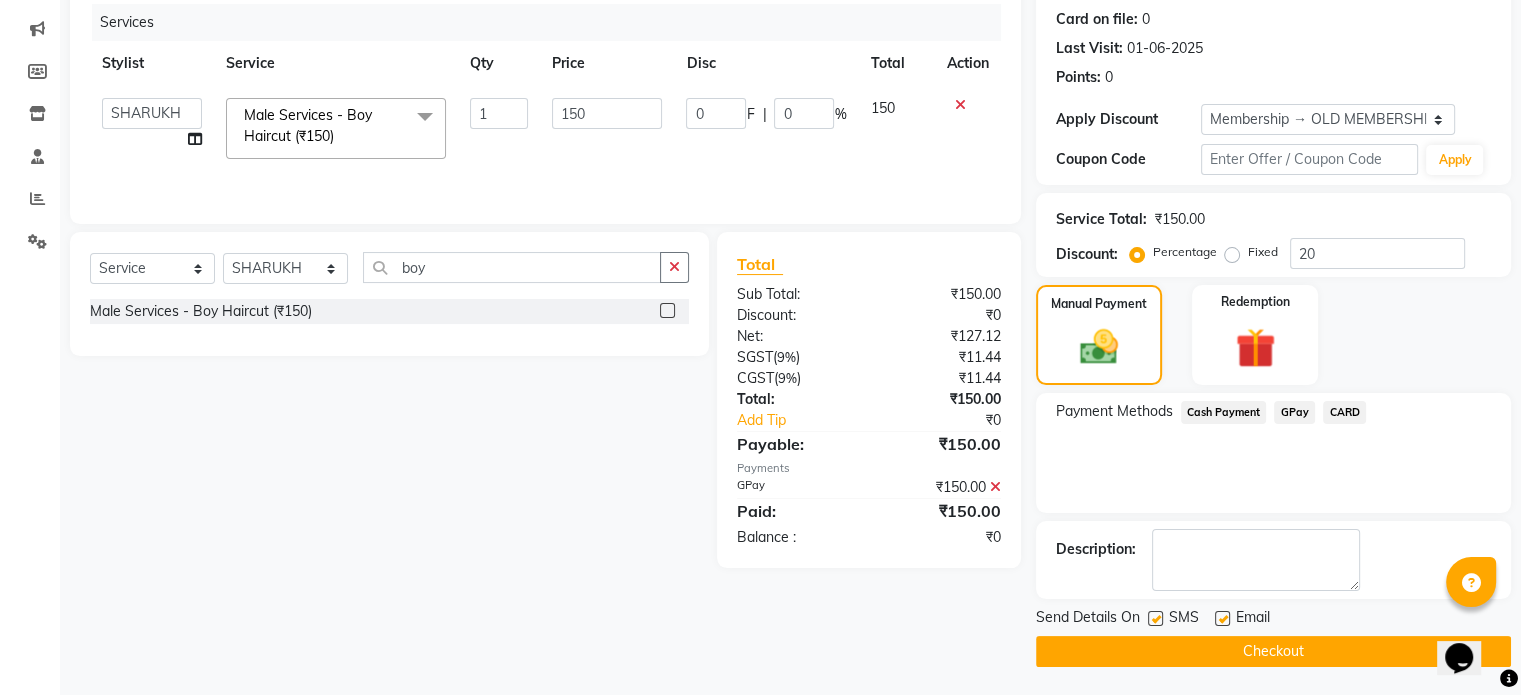 click on "Checkout" 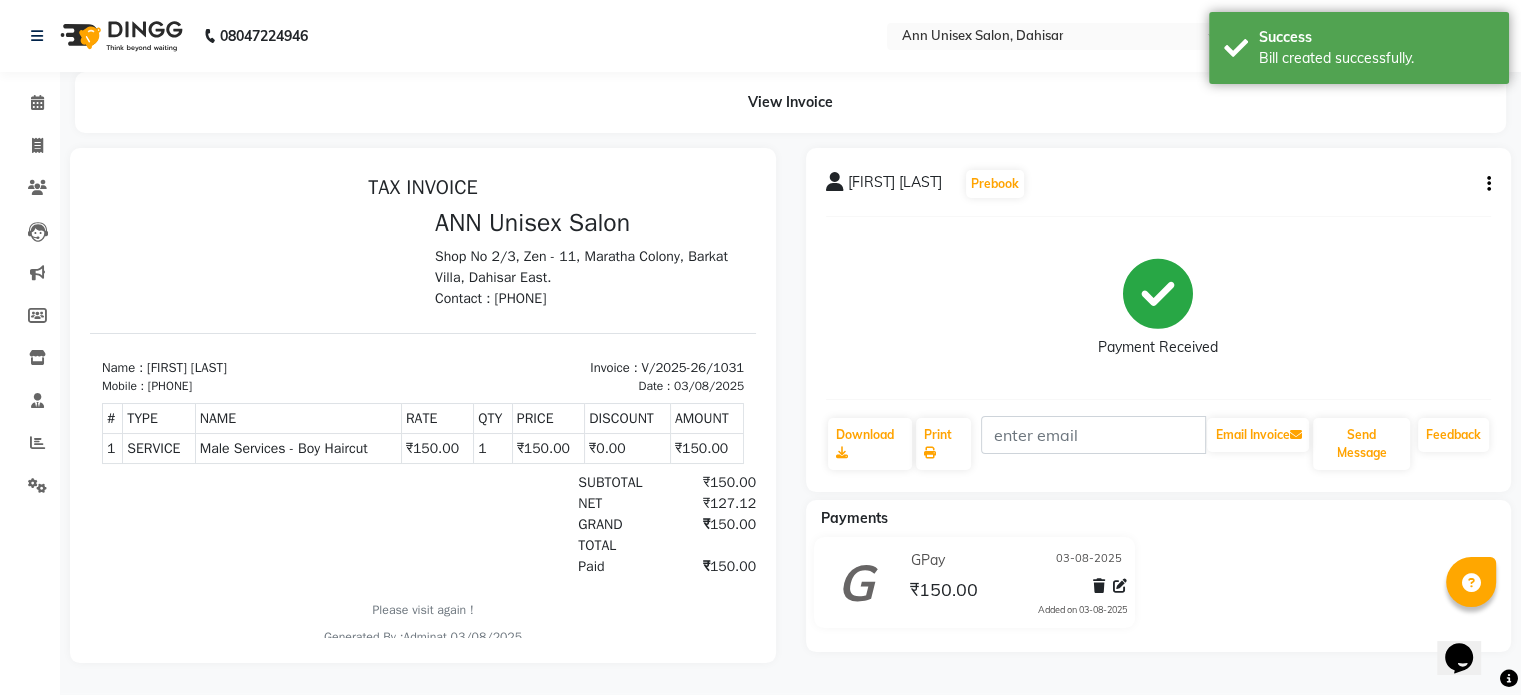 scroll, scrollTop: 12, scrollLeft: 0, axis: vertical 